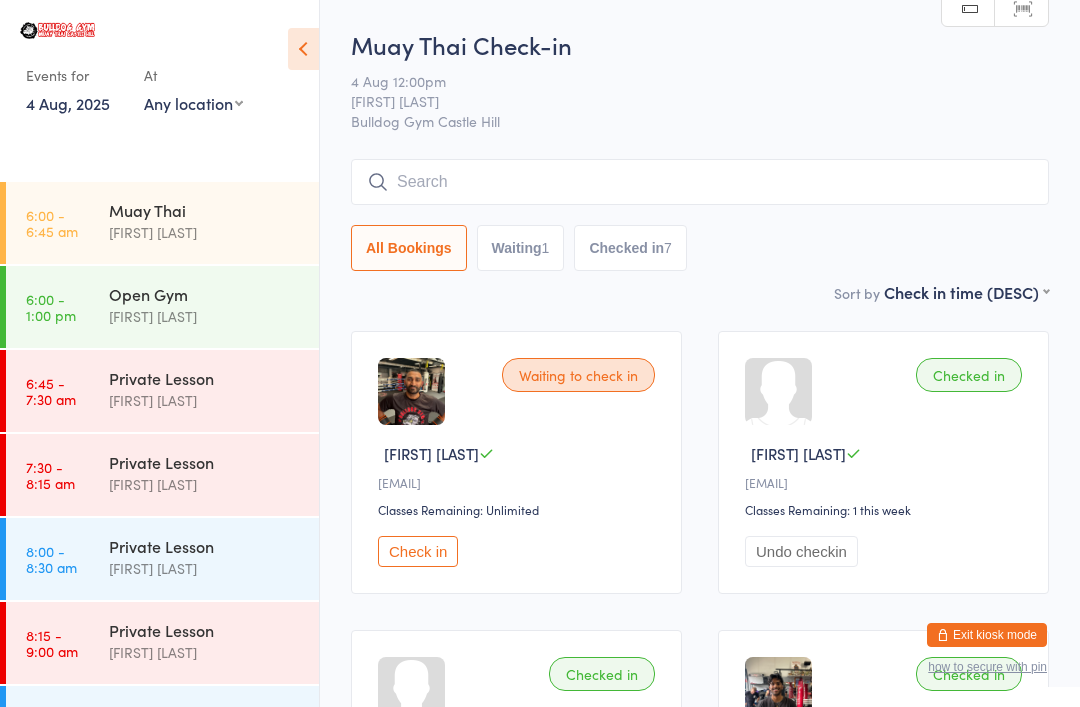 scroll, scrollTop: 161, scrollLeft: 0, axis: vertical 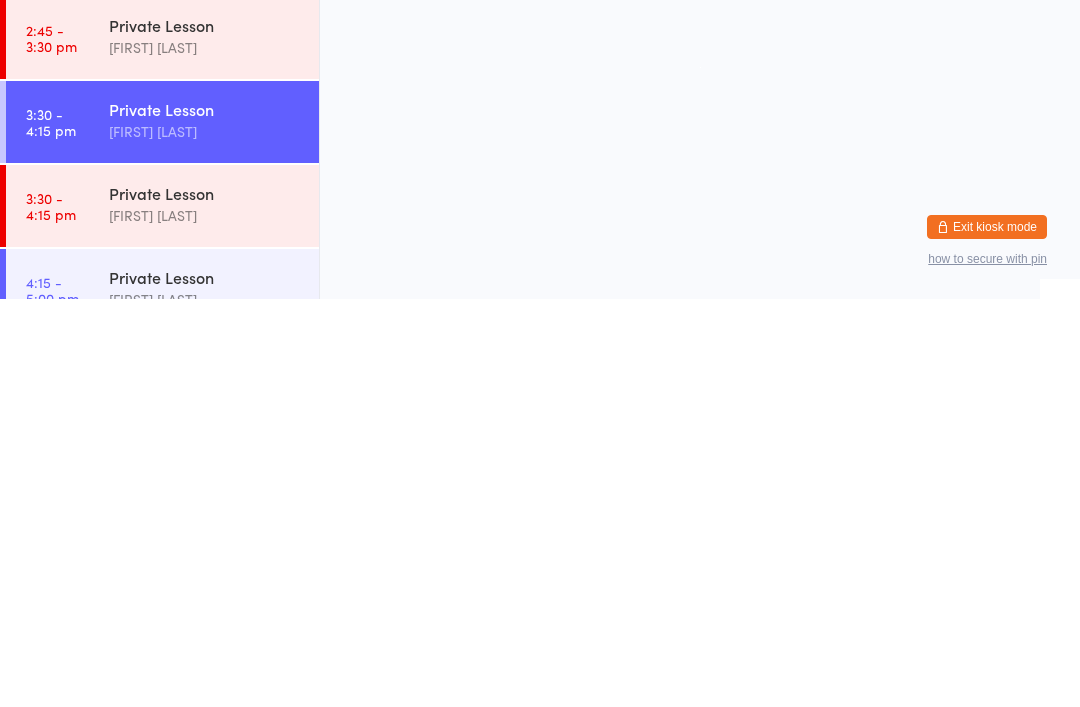 click on "You have now entered Kiosk Mode. Members will be able to check themselves in using the search field below. Click "Exit kiosk mode" below to exit Kiosk Mode at any time. Events for 4 [MONTH], [YEAR] 4 [MONTH], [YEAR]
August [YEAR]
Sun Mon Tue Wed Thu Fri Sat
31
27
28
29
30
31
01
02
32
03
04
05
06
07
08
09
33
10
11
12
13
14
15
16
34
17
18
19
20
21
22
23
35" at bounding box center [540, 353] 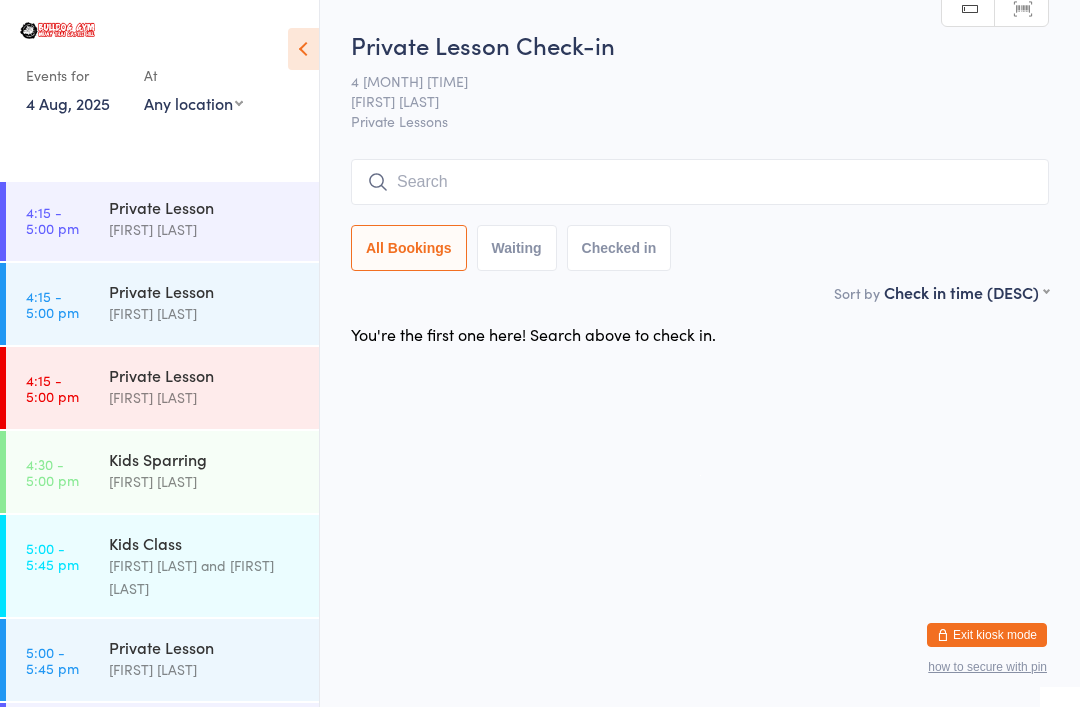 scroll, scrollTop: 1581, scrollLeft: 0, axis: vertical 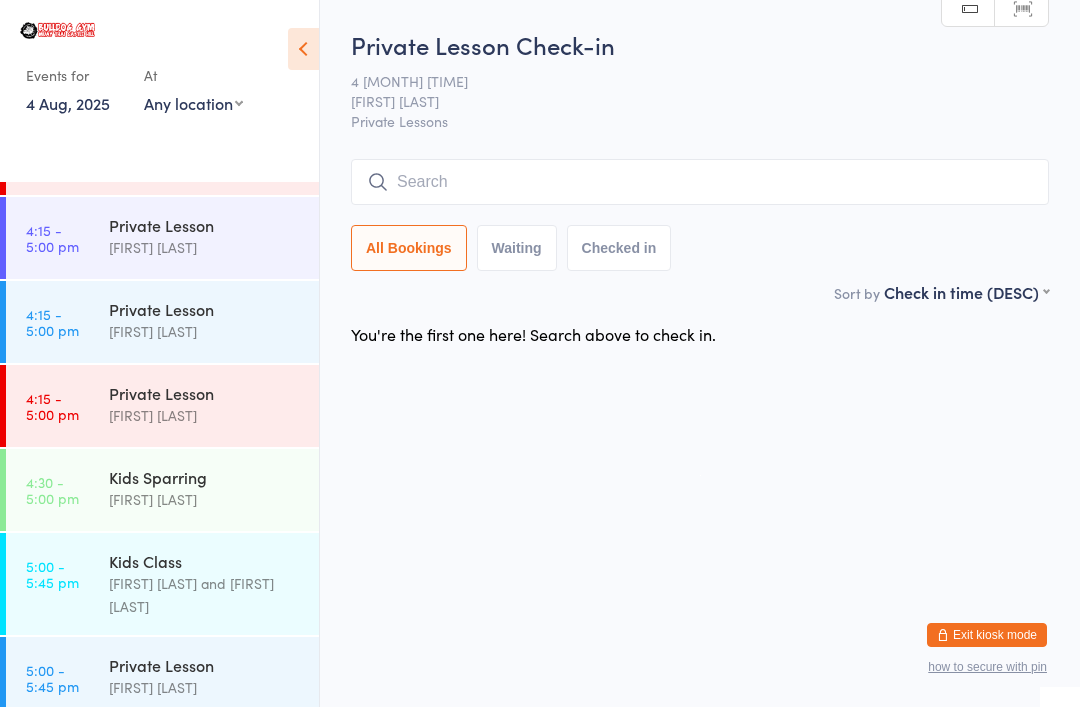 click on "[FIRST] [LAST]" at bounding box center [205, 247] 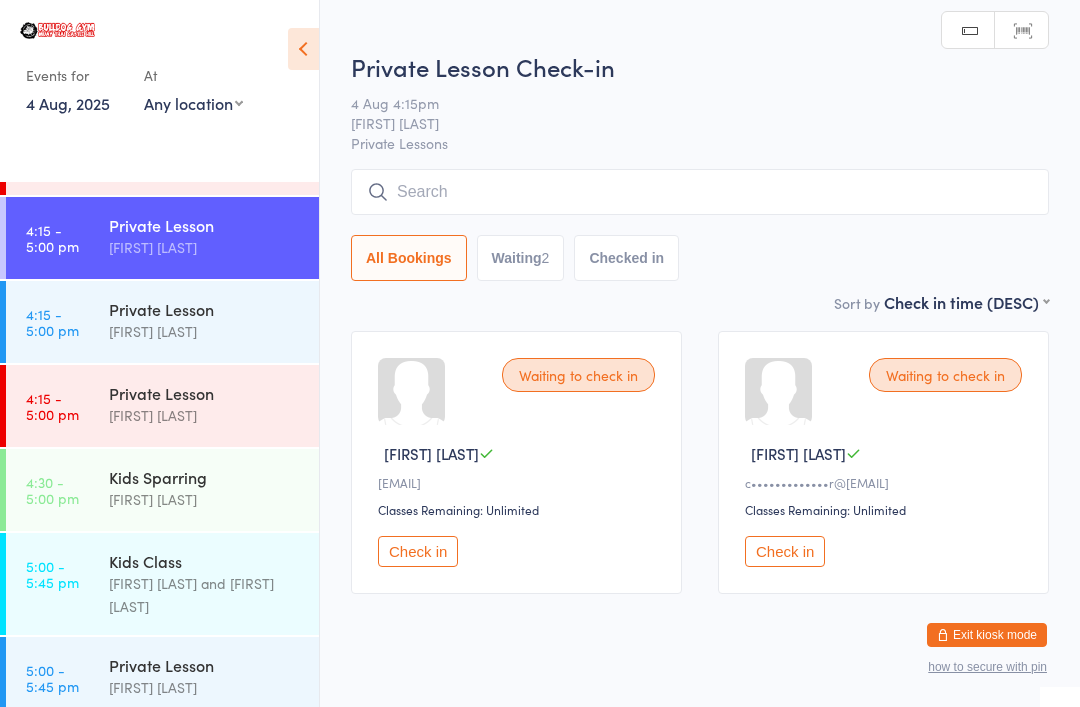 click on "[FIRST] [LAST]" at bounding box center (205, 331) 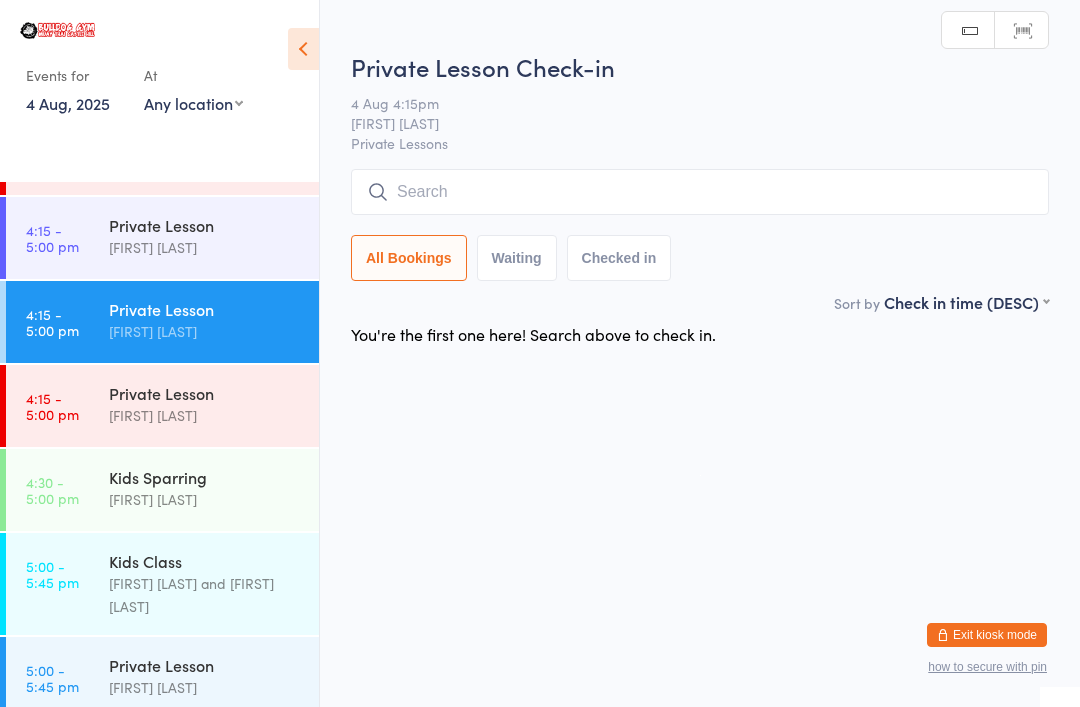 click on "Kids Class" at bounding box center (205, 561) 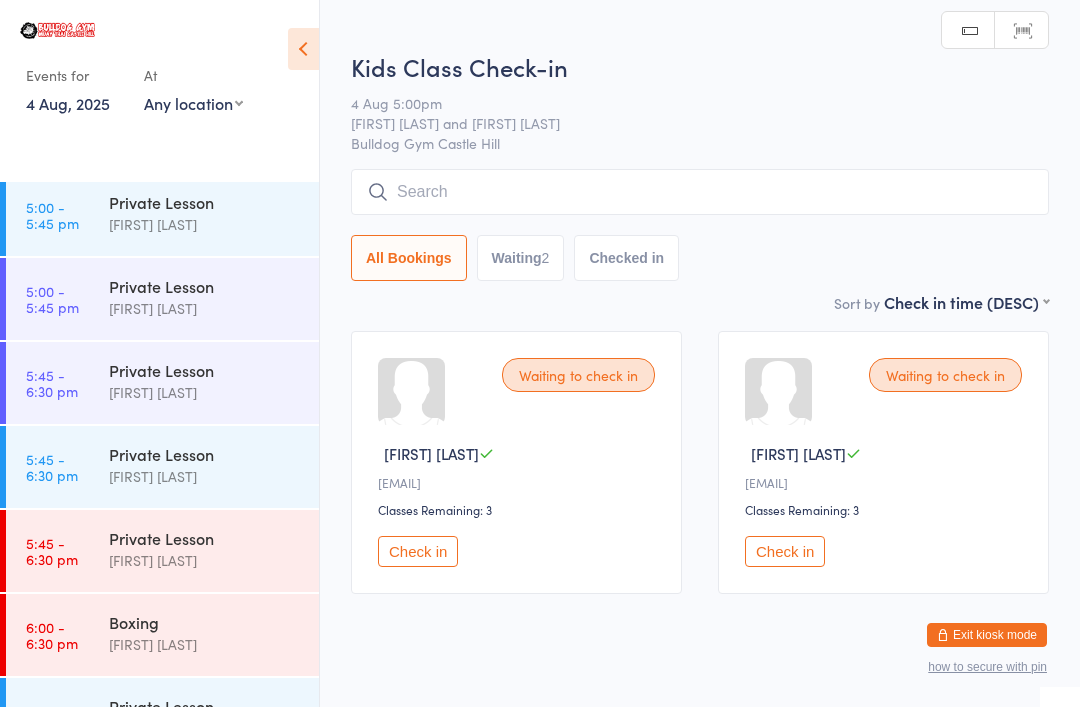 scroll, scrollTop: 2081, scrollLeft: 0, axis: vertical 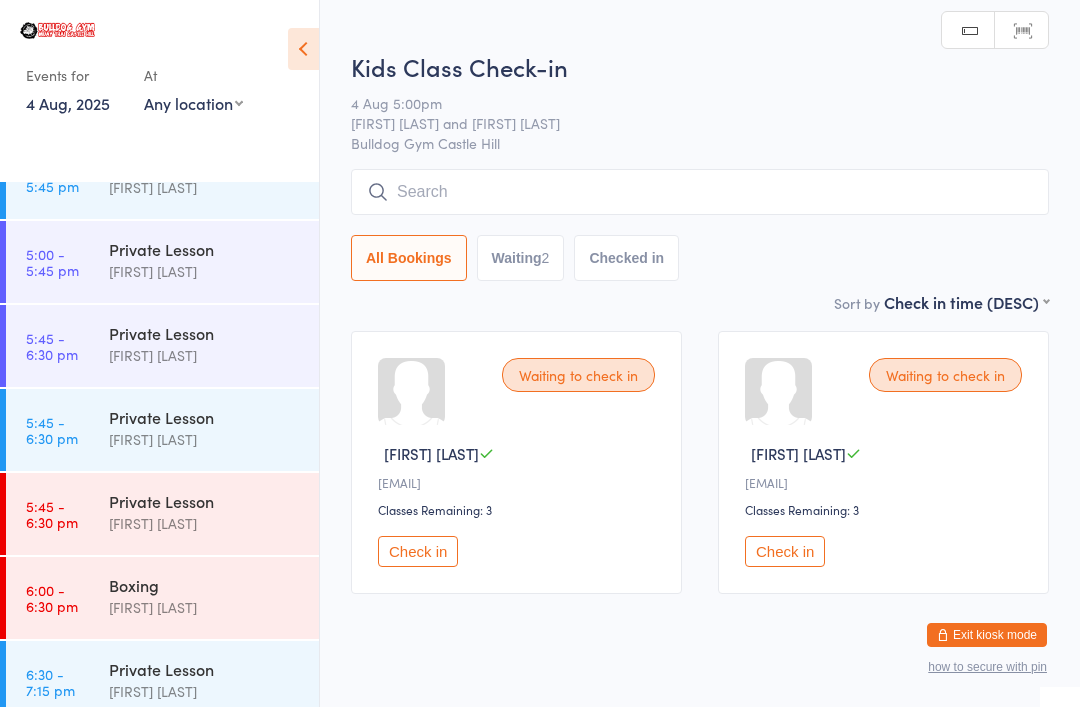 click on "Private Lesson" at bounding box center (205, 417) 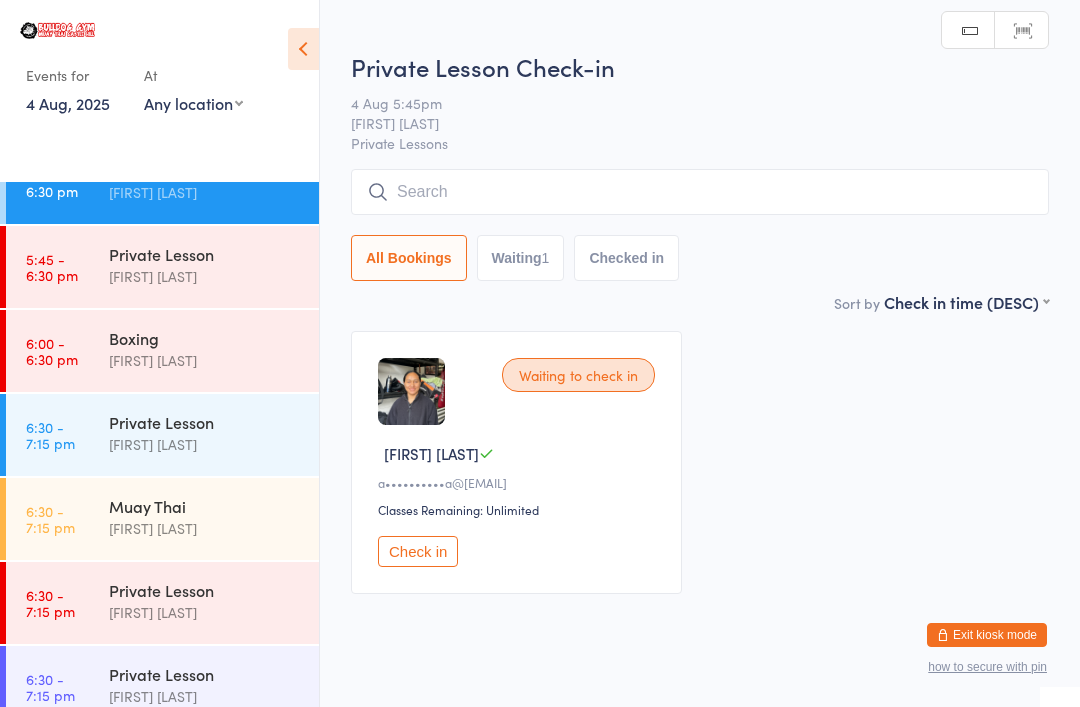 scroll, scrollTop: 2331, scrollLeft: 0, axis: vertical 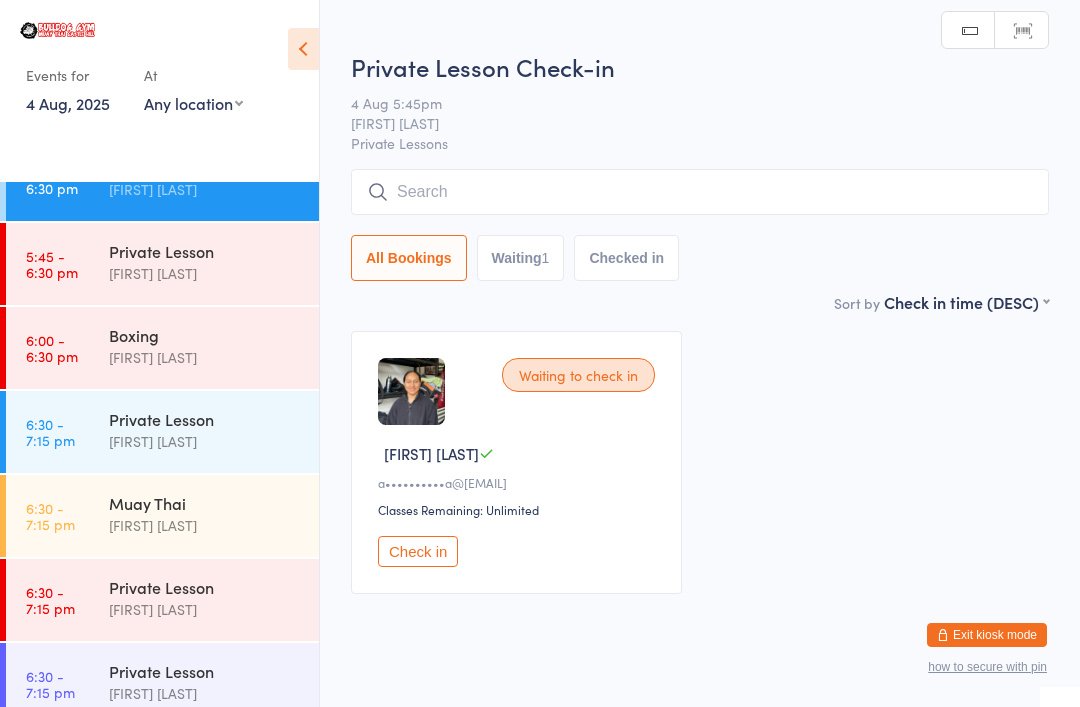 click on "[FIRST] [LAST]" at bounding box center (205, 441) 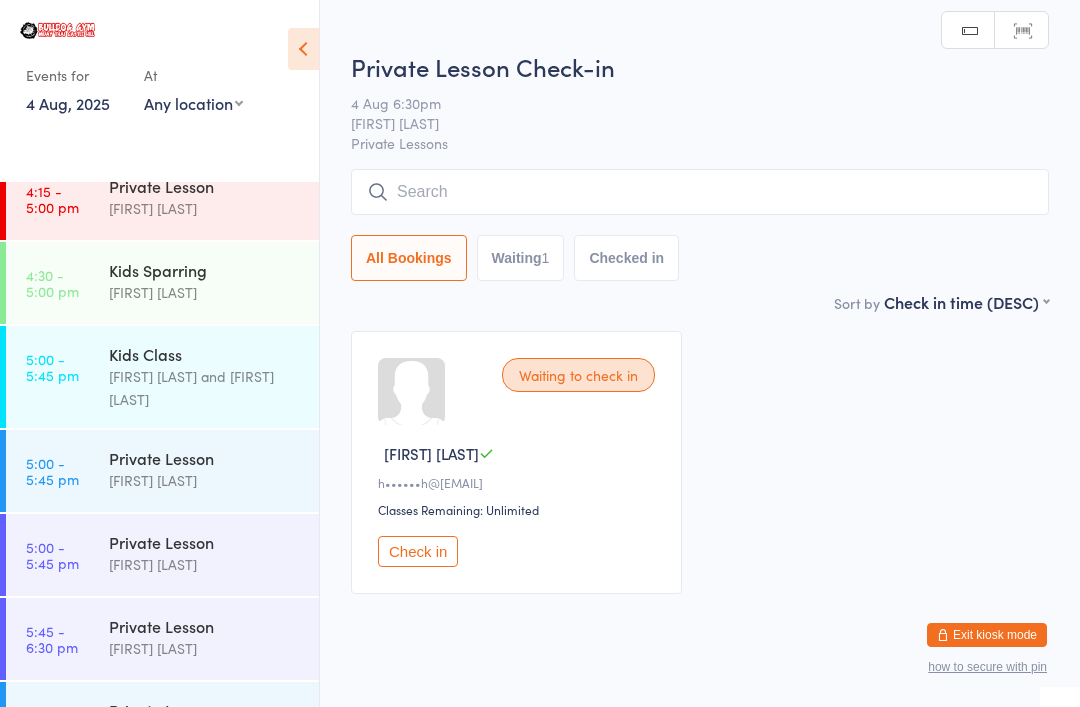 scroll, scrollTop: 1786, scrollLeft: 0, axis: vertical 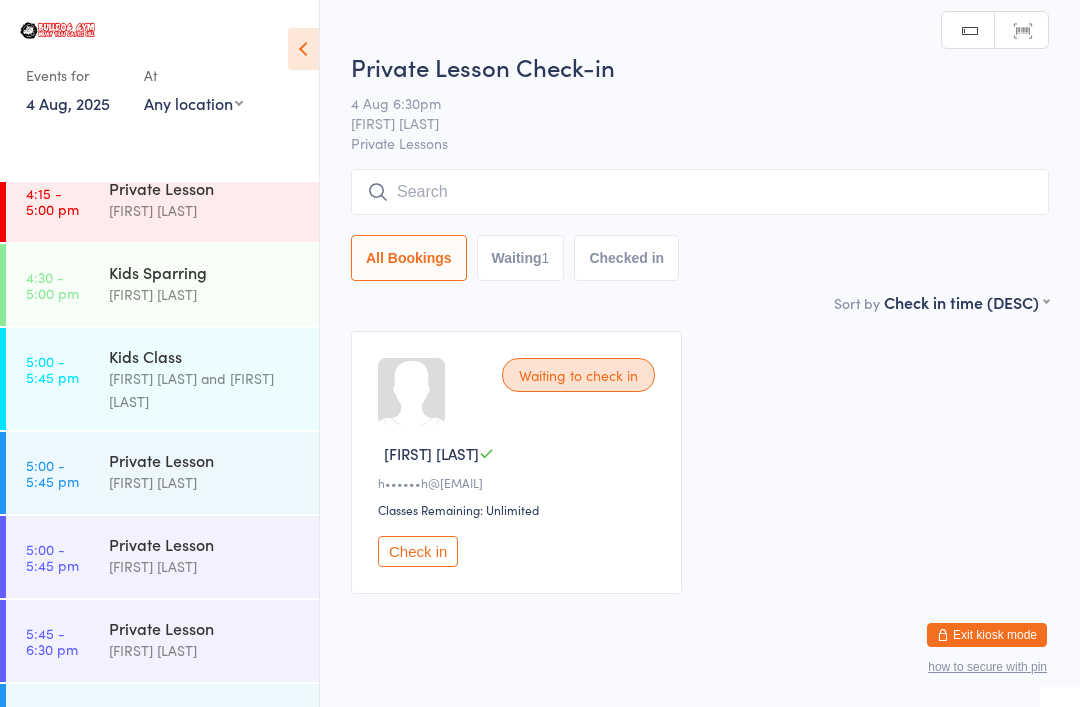 click on "Private Lesson" at bounding box center (205, 460) 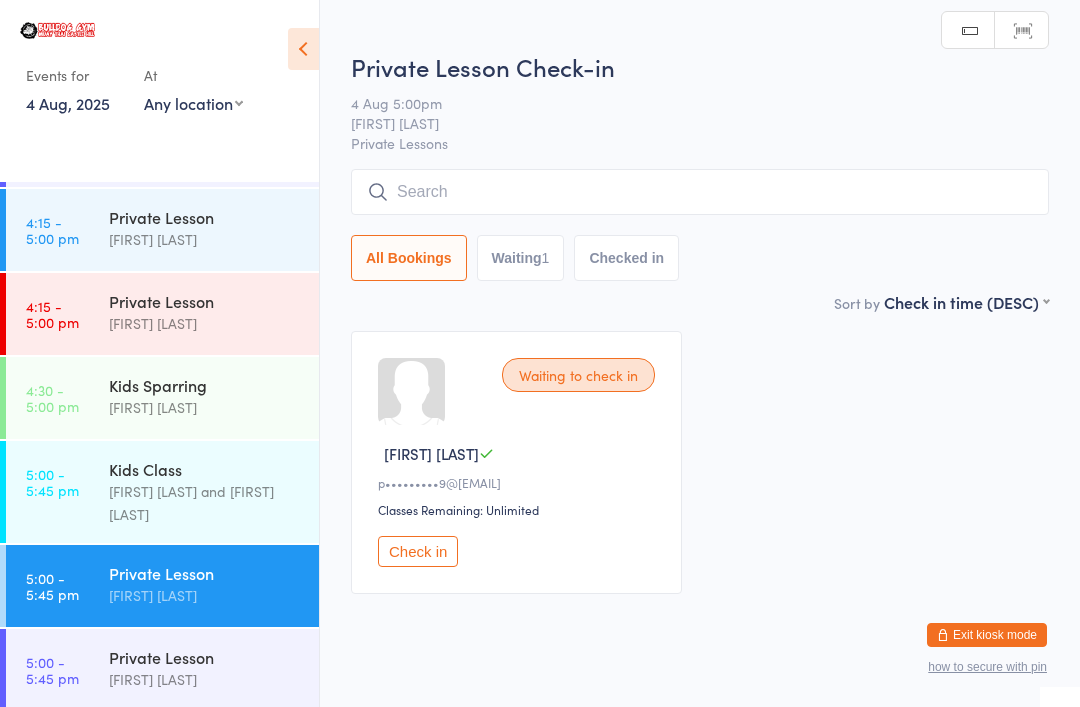 scroll, scrollTop: 1655, scrollLeft: 0, axis: vertical 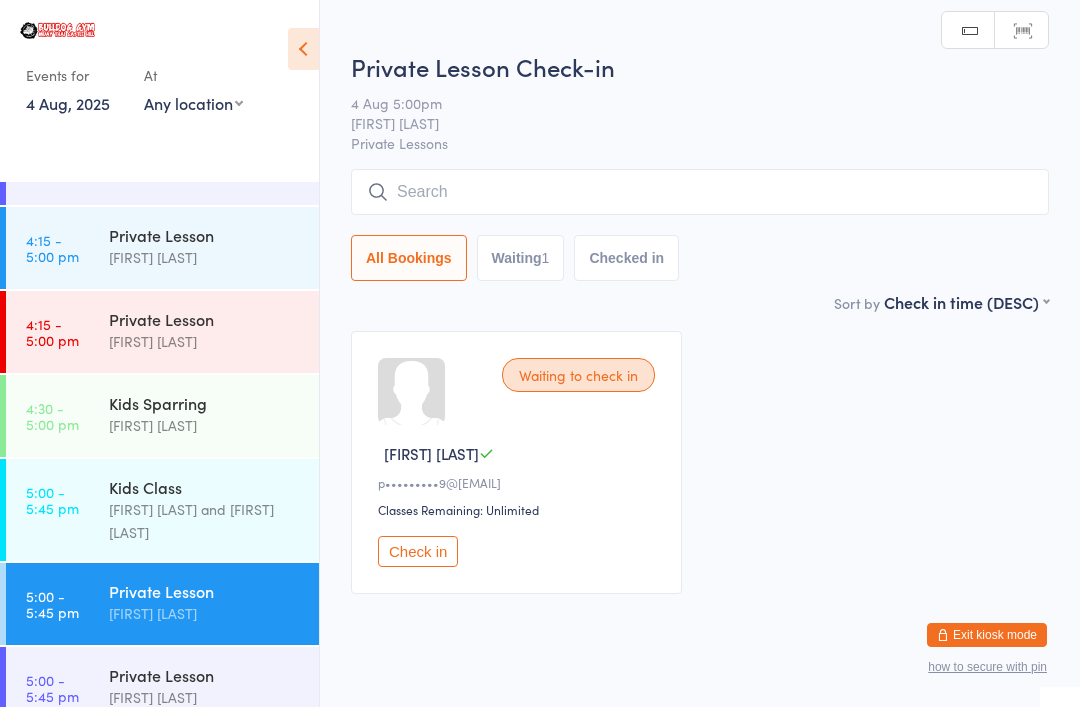 click on "Kids Class [FIRST] [LAST]" at bounding box center (214, 414) 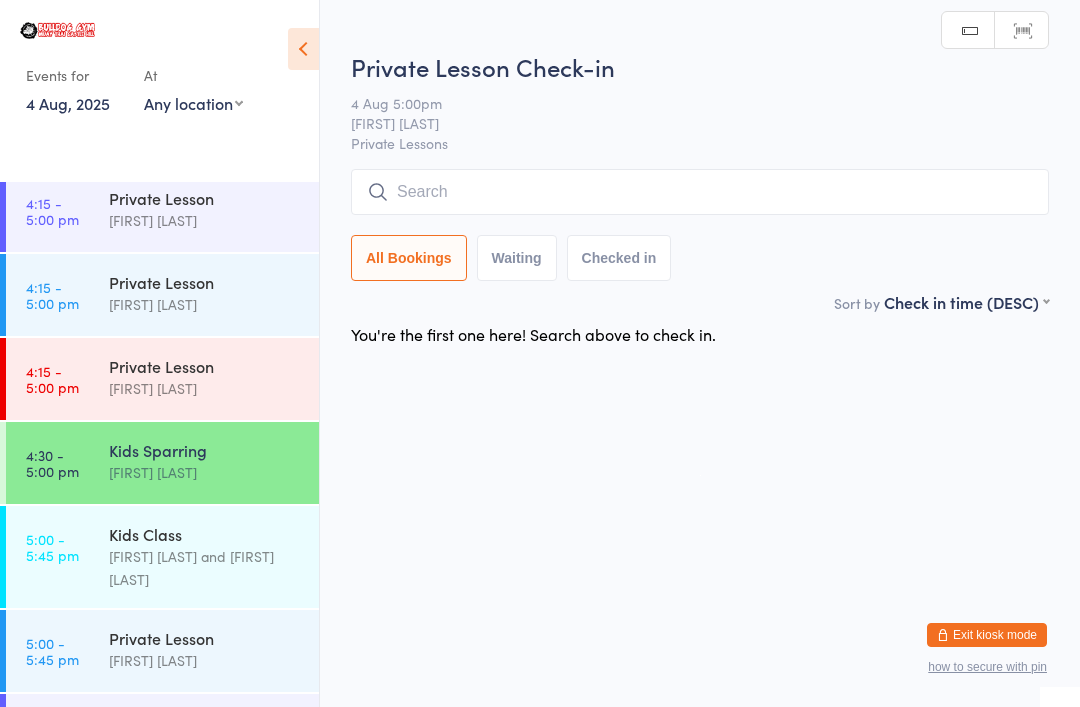 scroll, scrollTop: 1604, scrollLeft: 0, axis: vertical 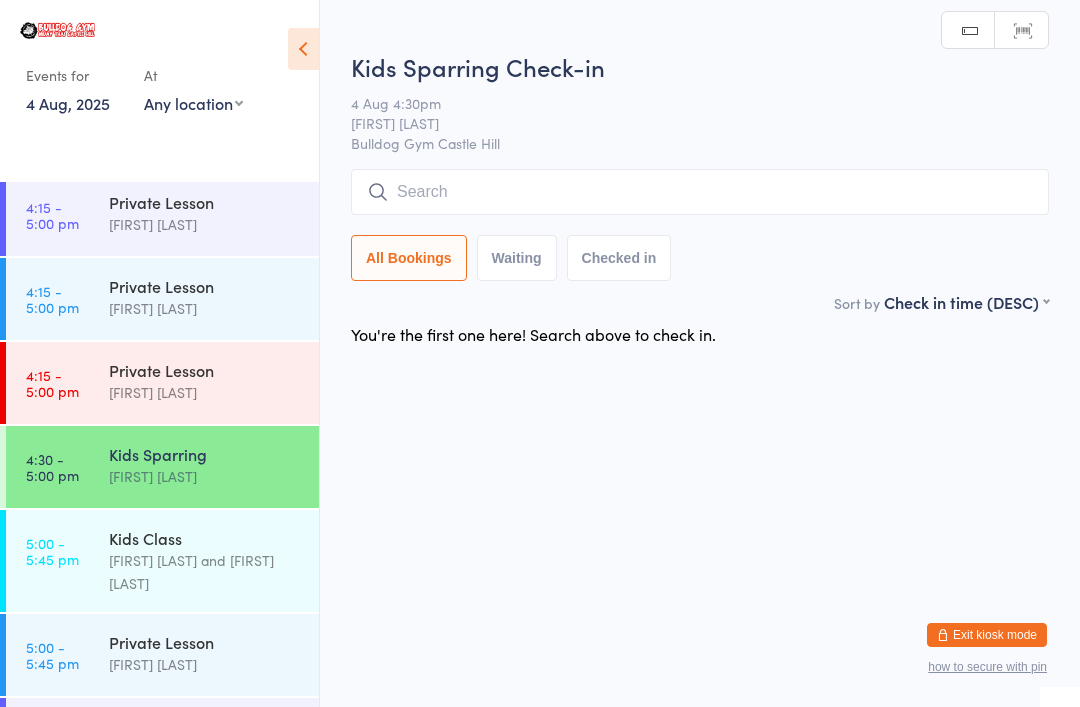 click on "Private Lesson [FIRST] [LAST]" at bounding box center (214, 381) 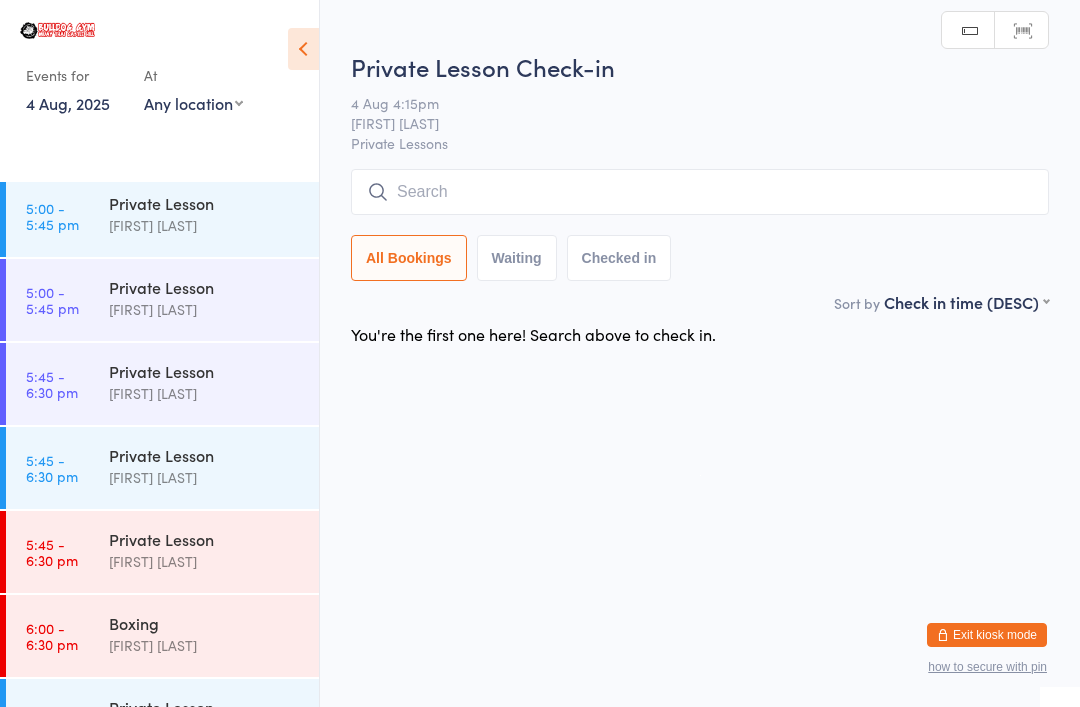 scroll, scrollTop: 2067, scrollLeft: 0, axis: vertical 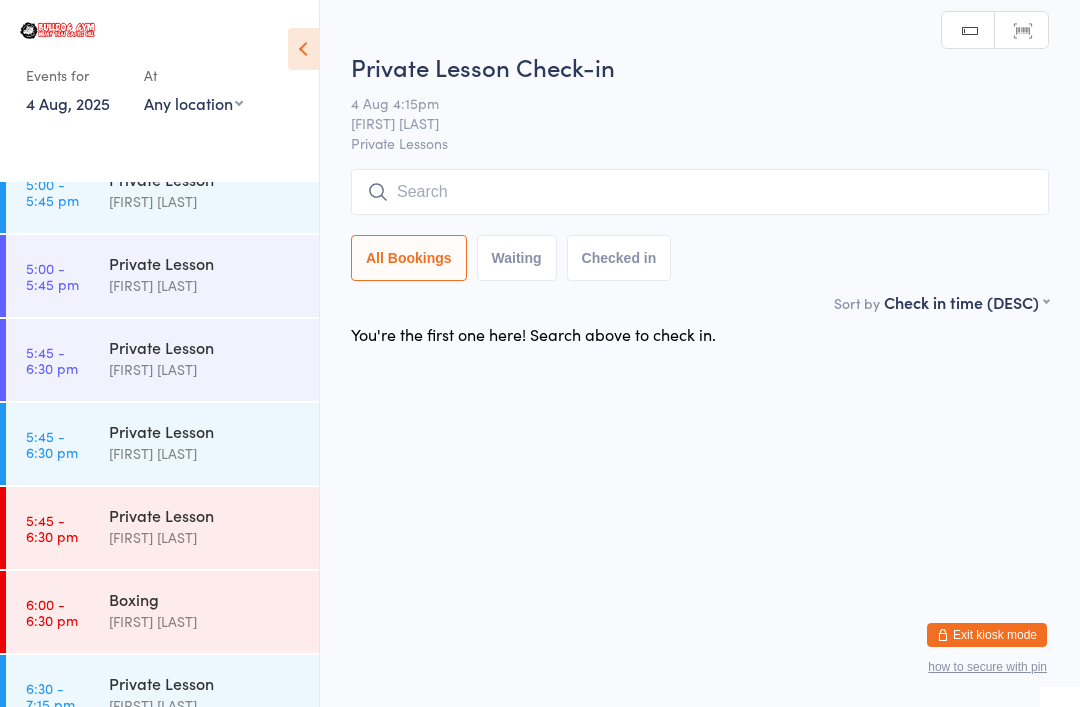 click on "[FIRST] [LAST]" at bounding box center (205, 537) 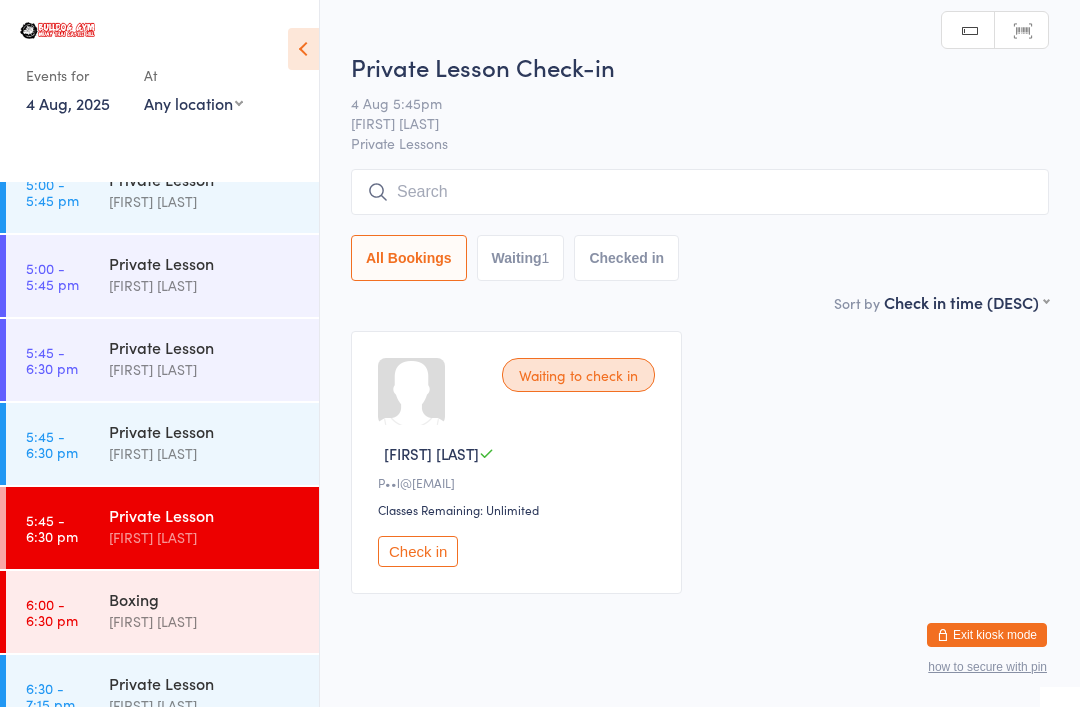 click on "Boxing" at bounding box center [205, 599] 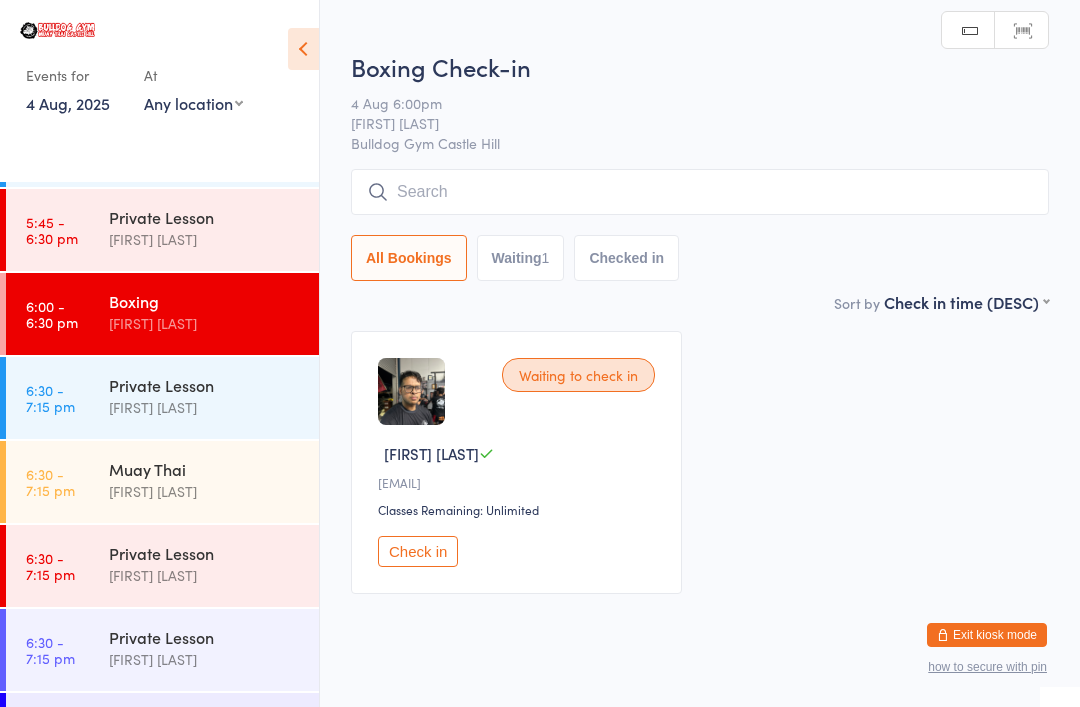scroll, scrollTop: 2370, scrollLeft: 0, axis: vertical 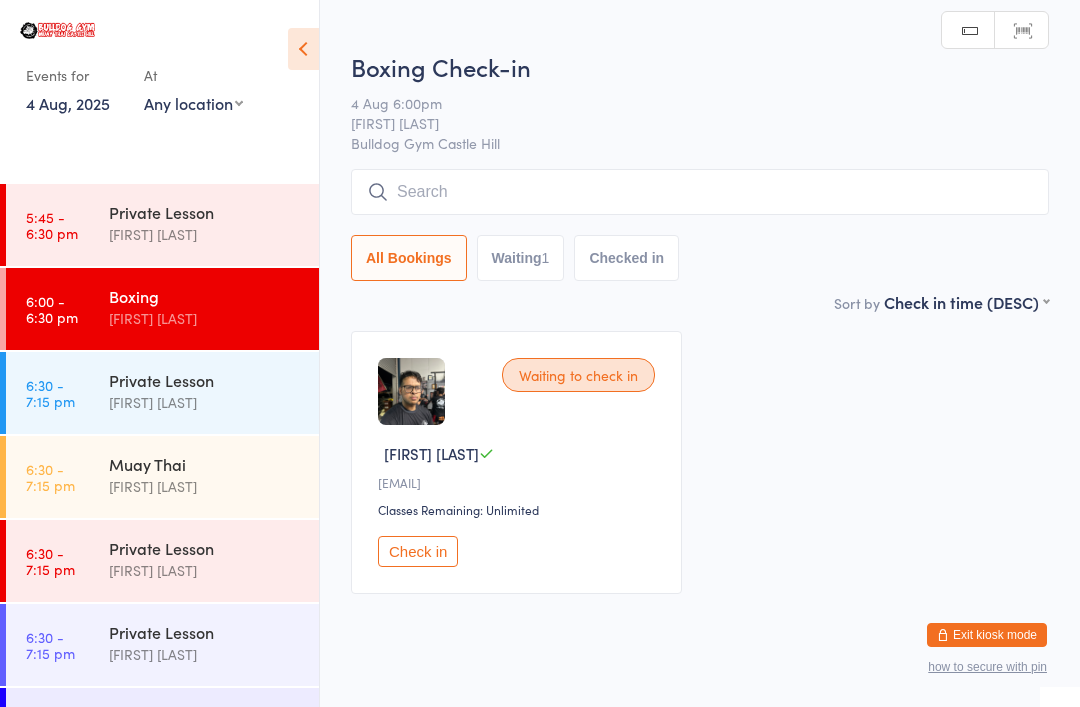 click on "[FIRST] [LAST]" at bounding box center (205, 486) 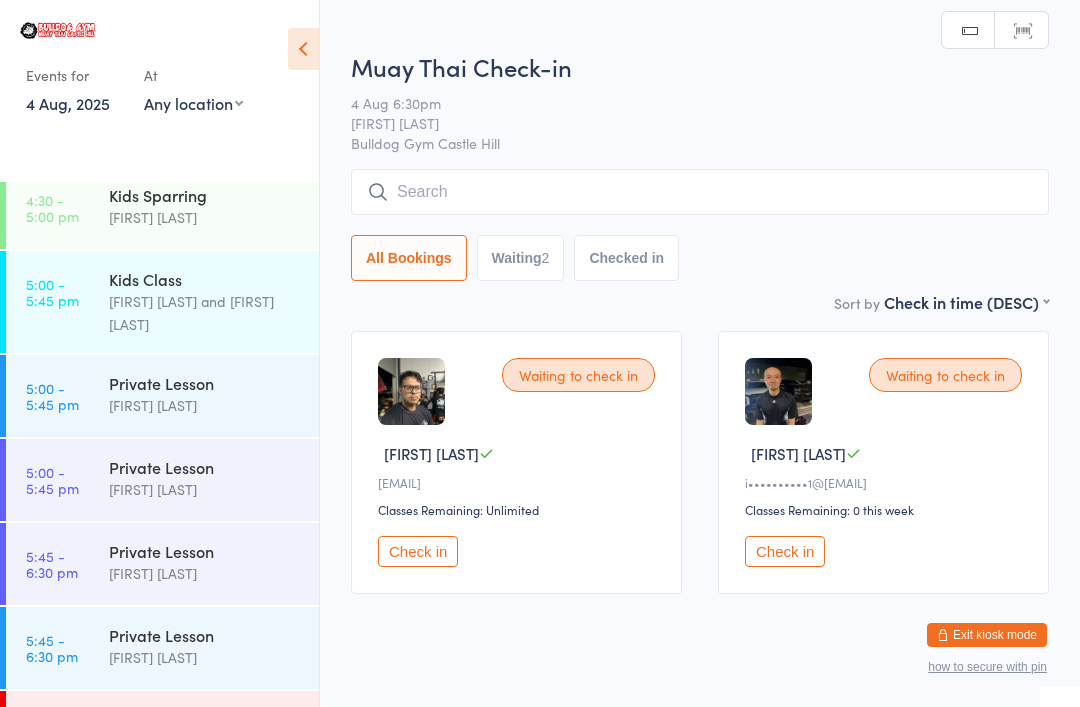 scroll, scrollTop: 1797, scrollLeft: 0, axis: vertical 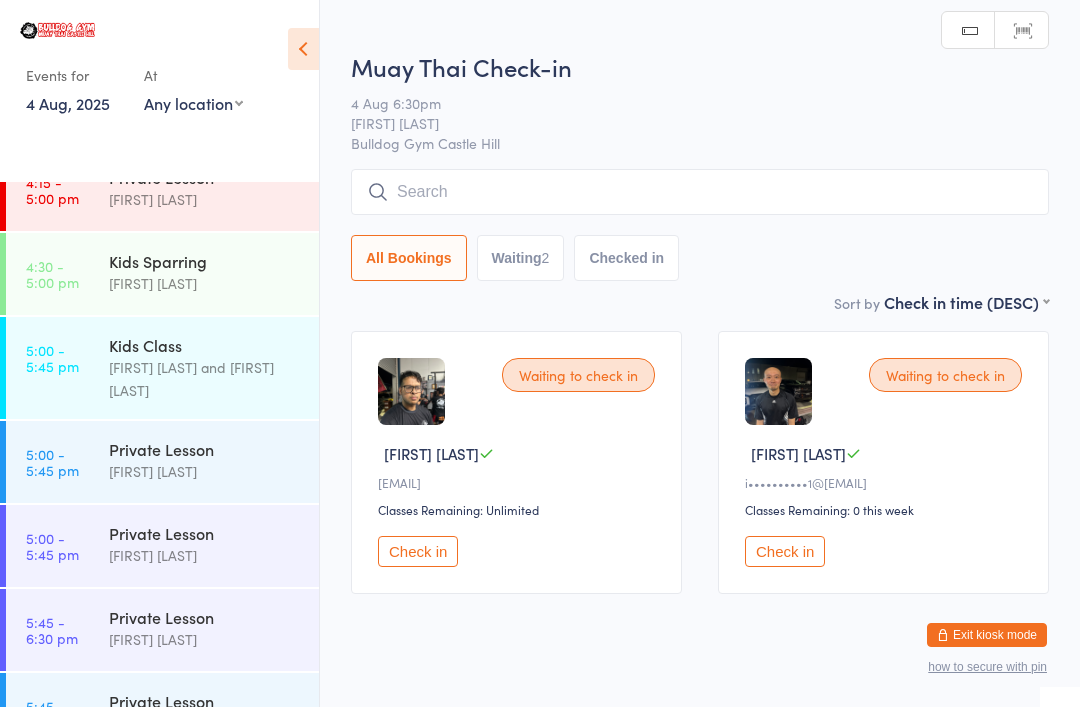 click on "Private Lesson" at bounding box center [205, 449] 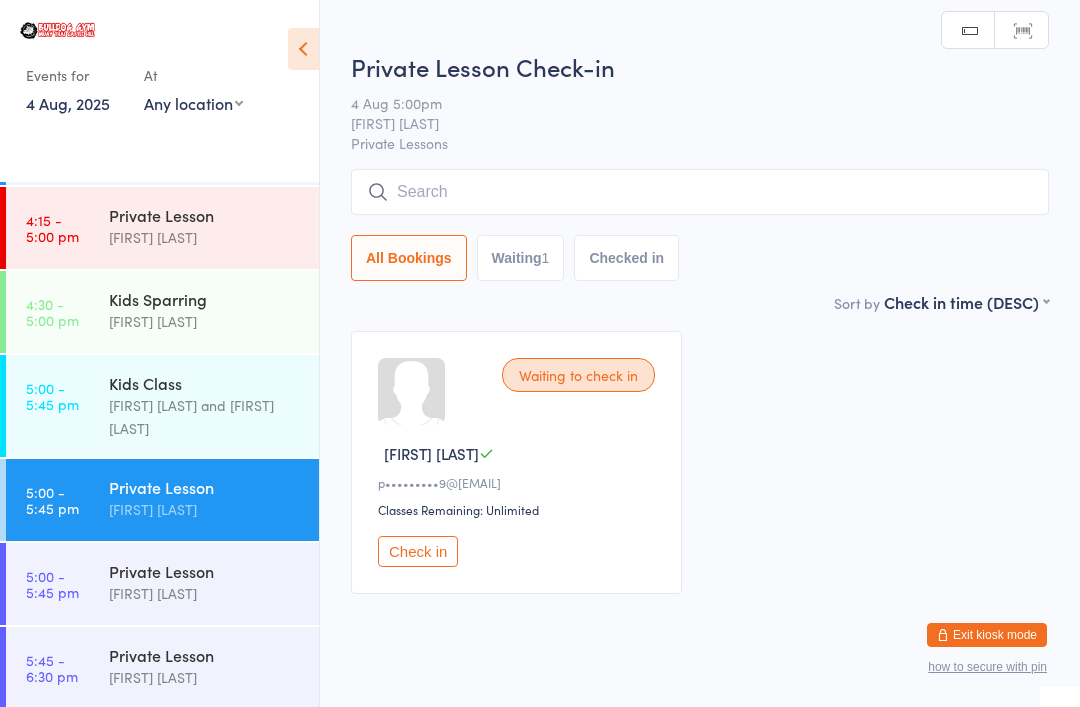scroll, scrollTop: 1753, scrollLeft: 0, axis: vertical 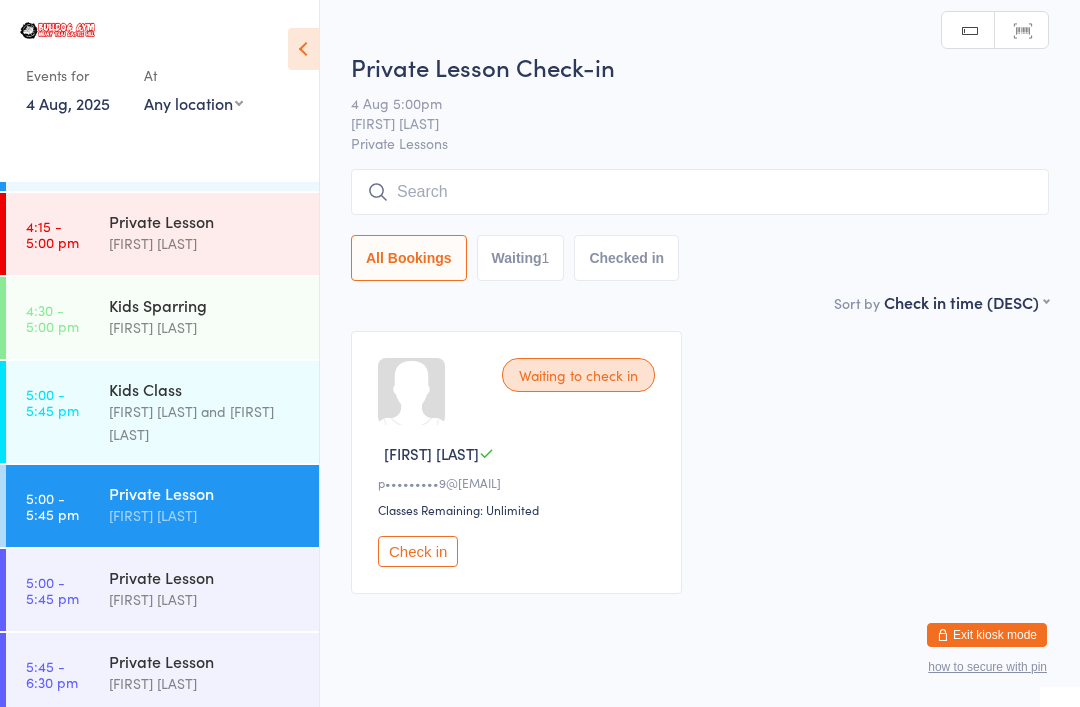 click on "[FIRST] [LAST]" at bounding box center (205, 327) 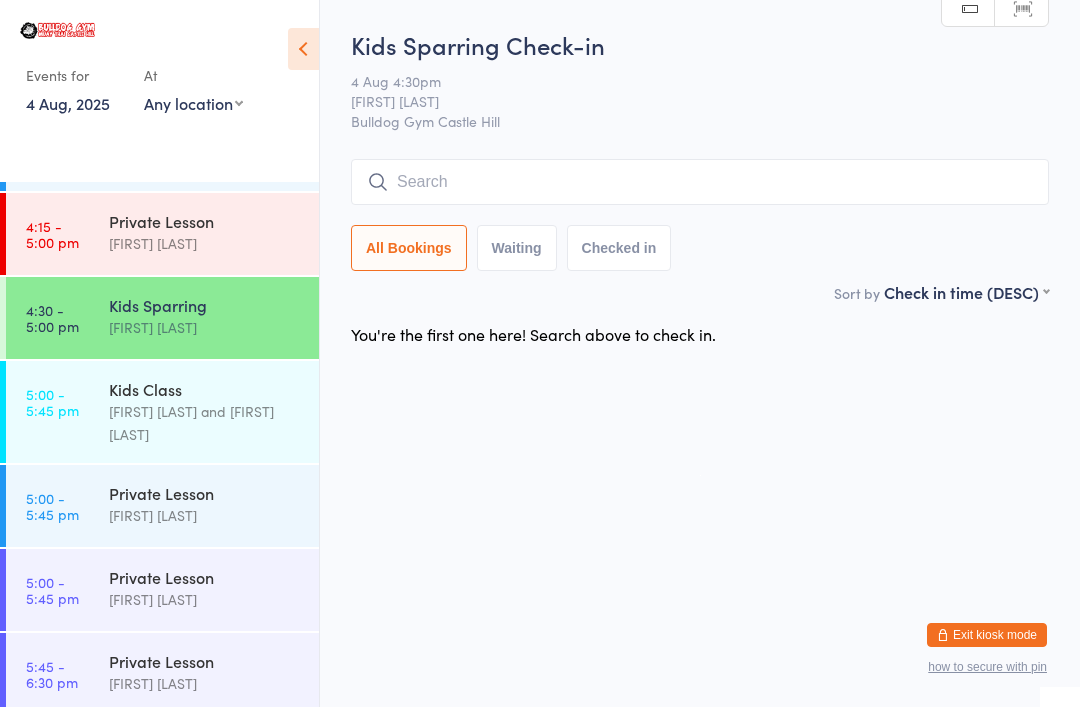 click at bounding box center (700, 182) 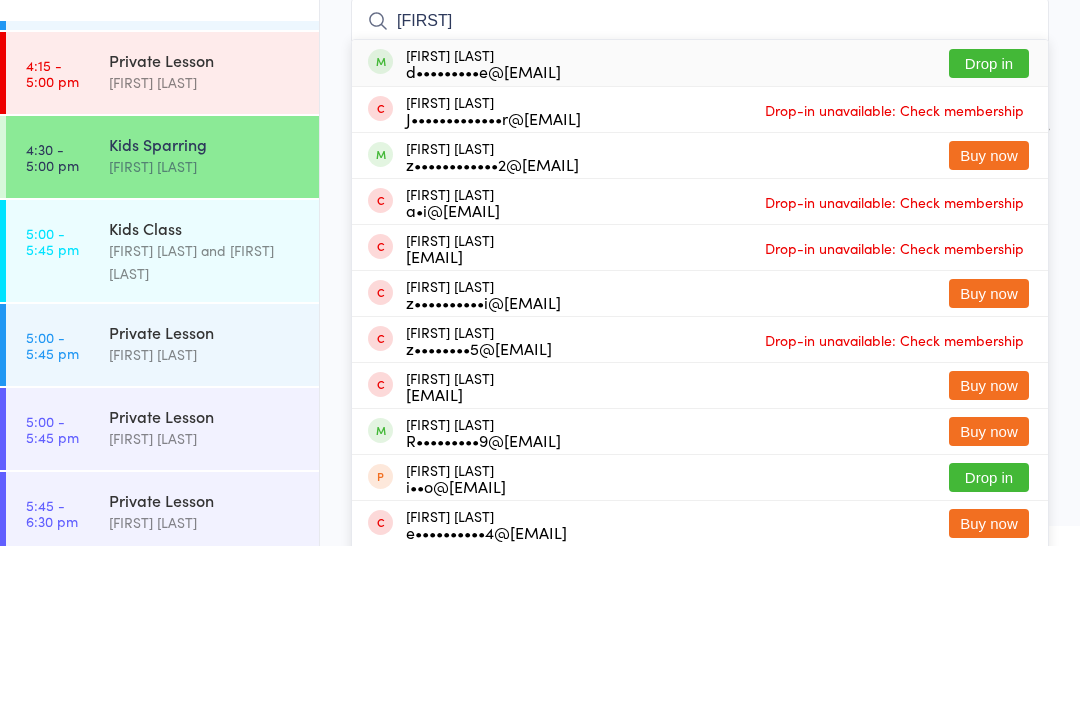 type on "[FIRST]" 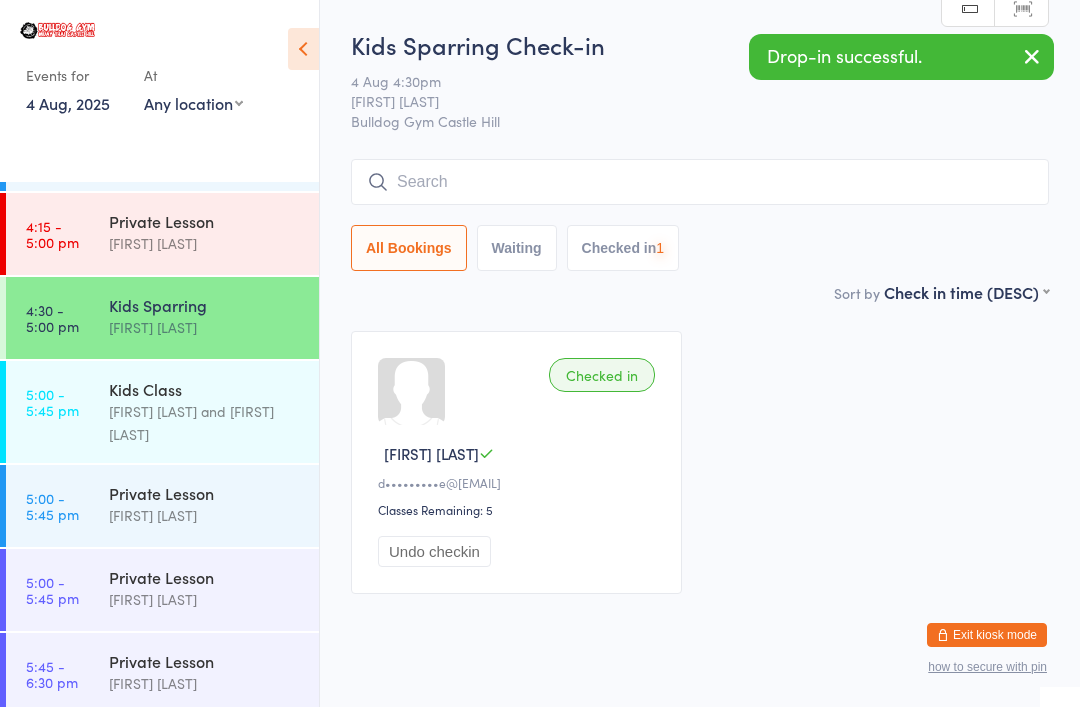 click at bounding box center [700, 182] 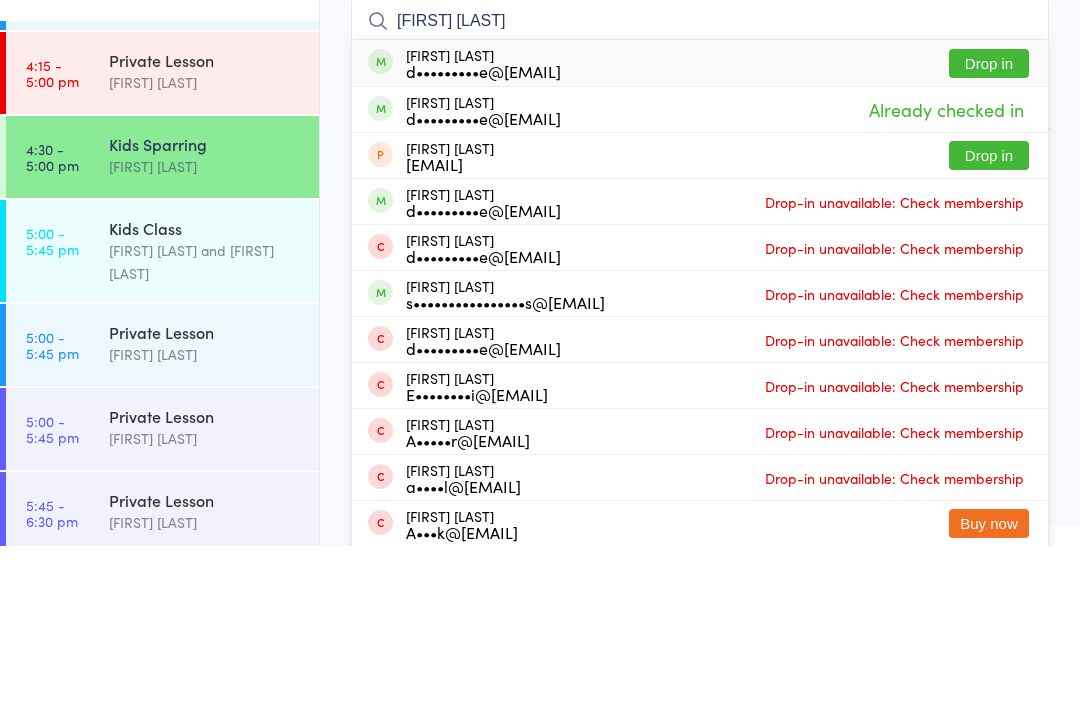 type on "[FIRST] [LAST]" 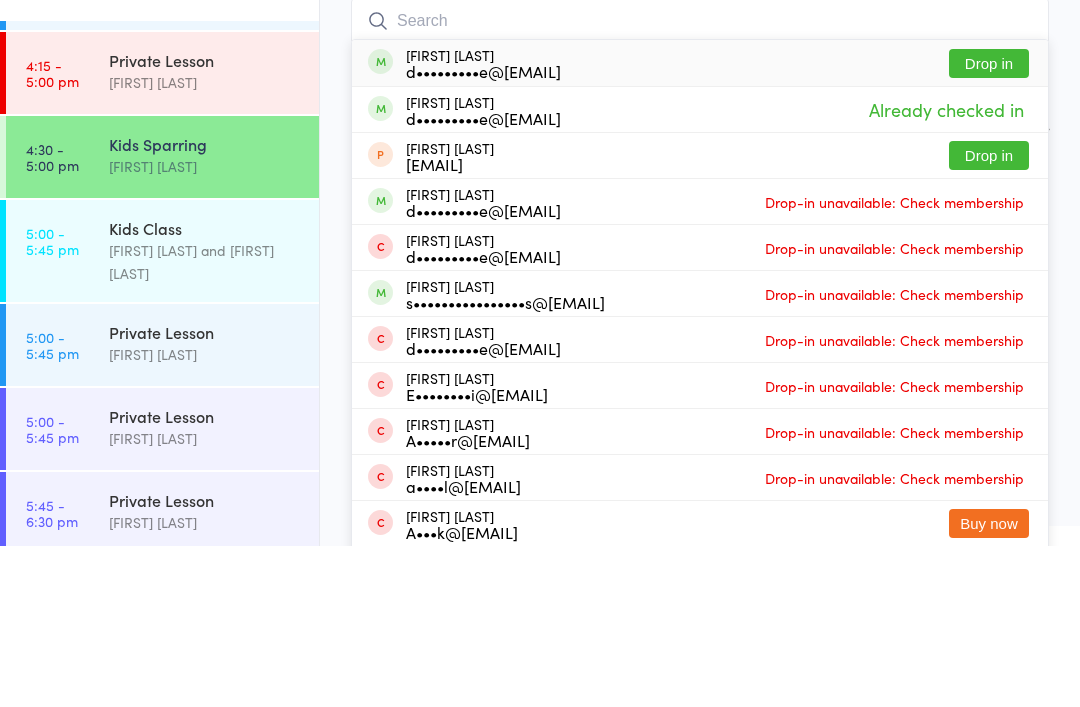 scroll, scrollTop: 51, scrollLeft: 0, axis: vertical 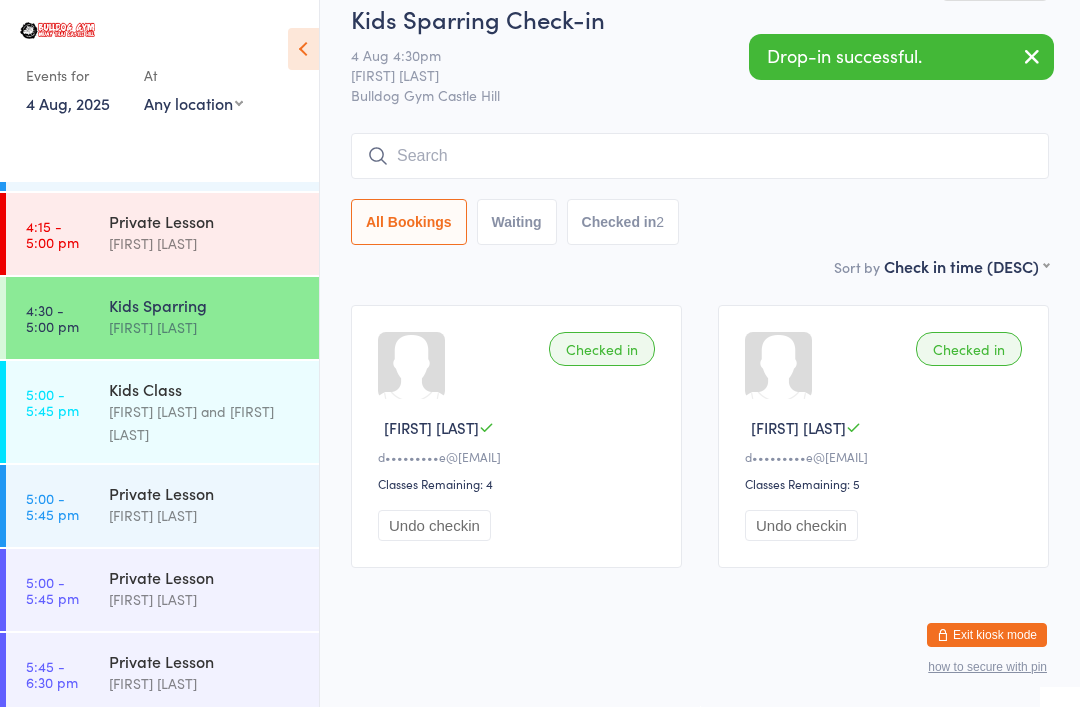click on "5:00 - 5:45 pm Kids Class [FIRST] [LAST] and [FIRST] [LAST]" at bounding box center [162, 412] 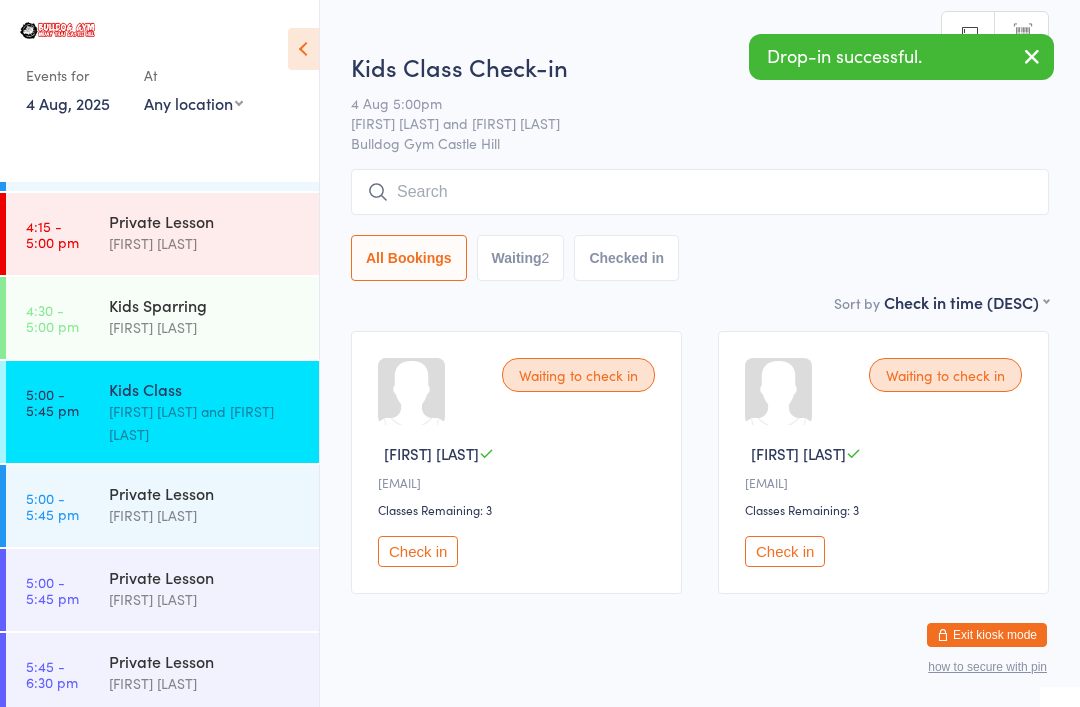 click at bounding box center [700, 192] 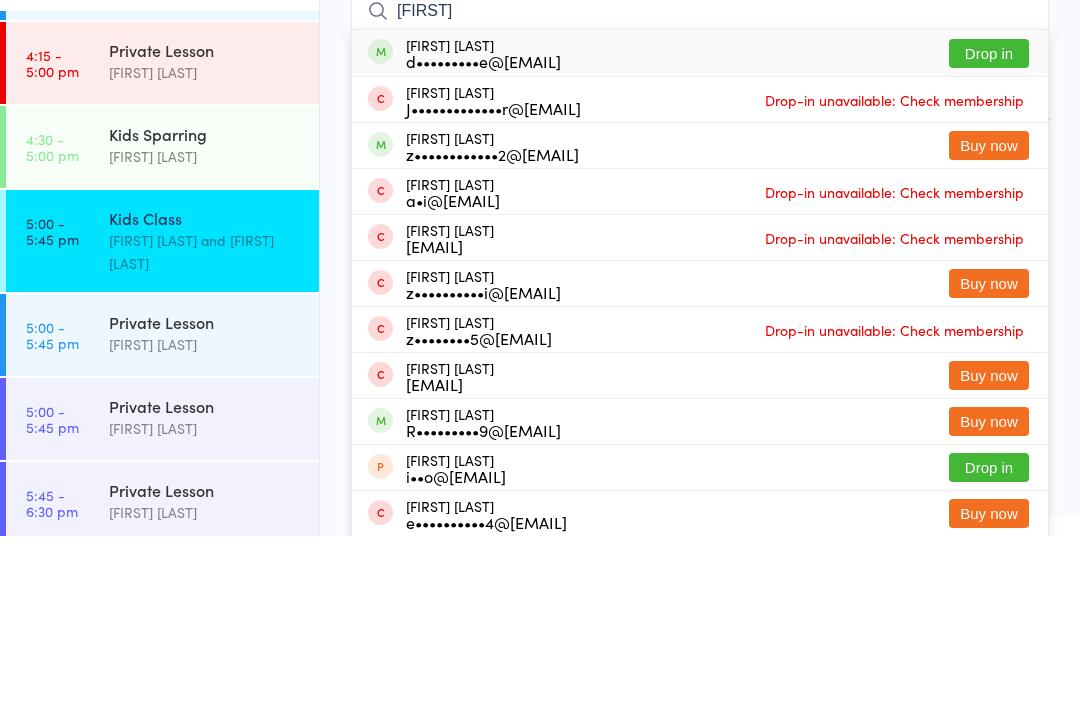 type on "[FIRST]" 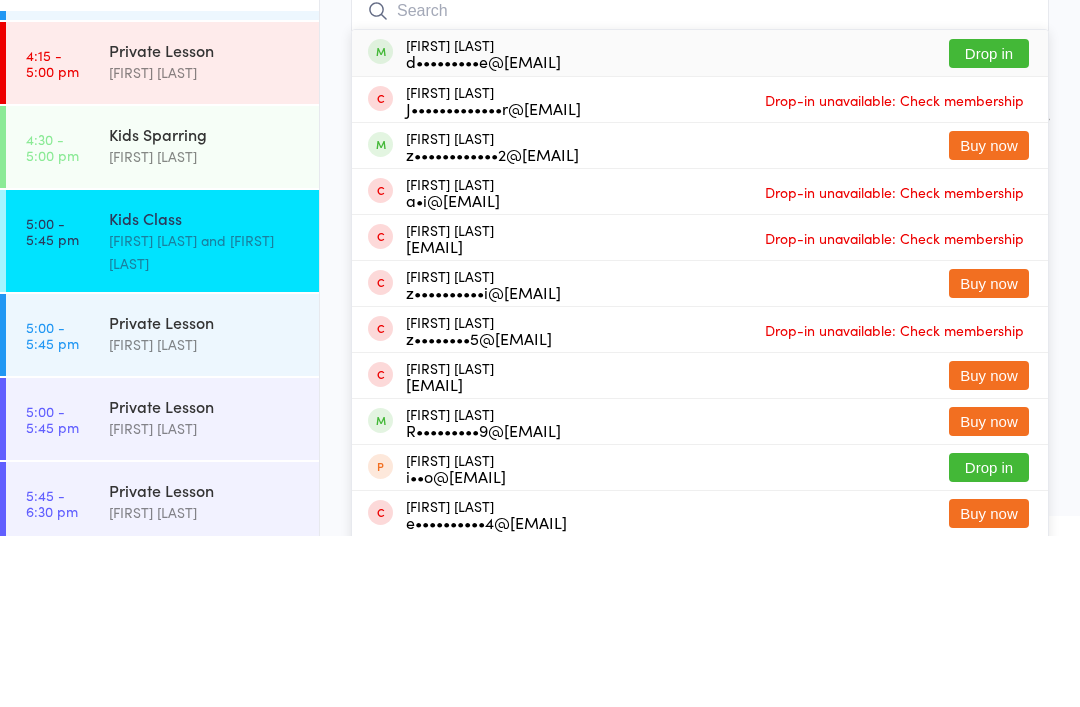 scroll, scrollTop: 51, scrollLeft: 0, axis: vertical 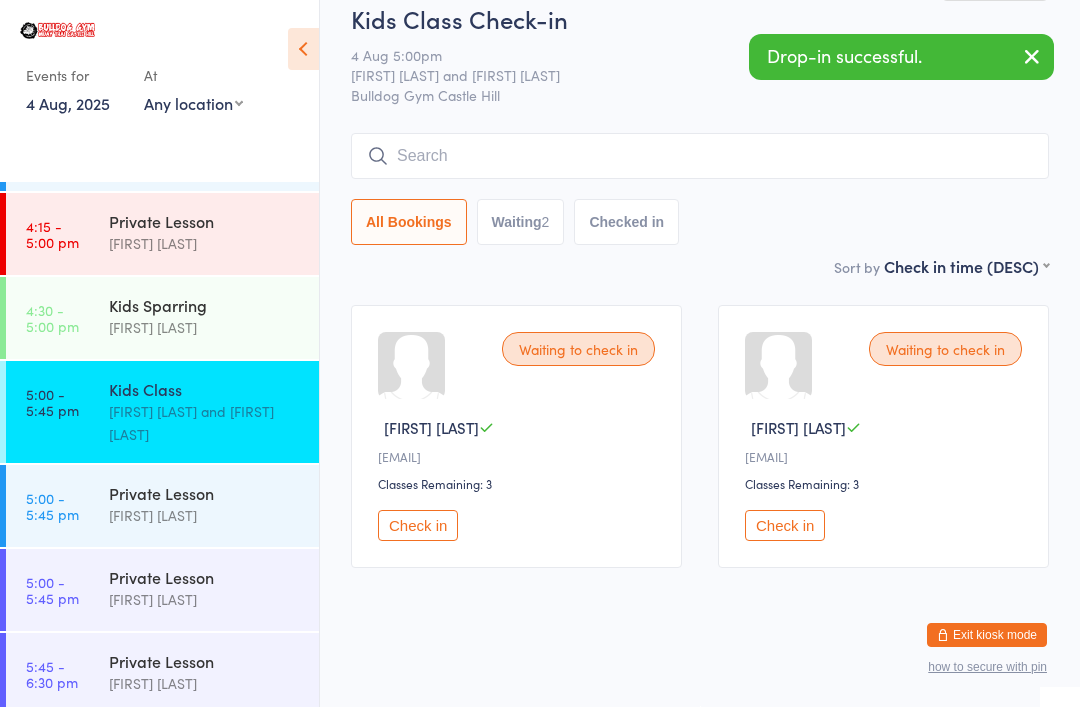 click at bounding box center (700, 156) 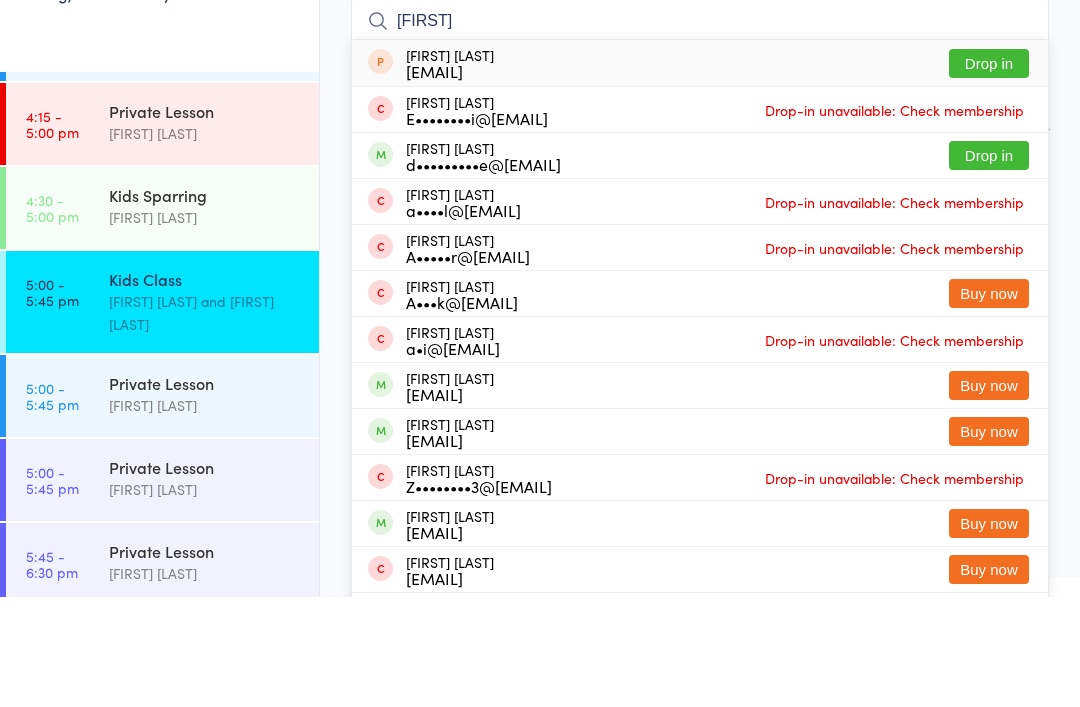 type on "[FIRST]" 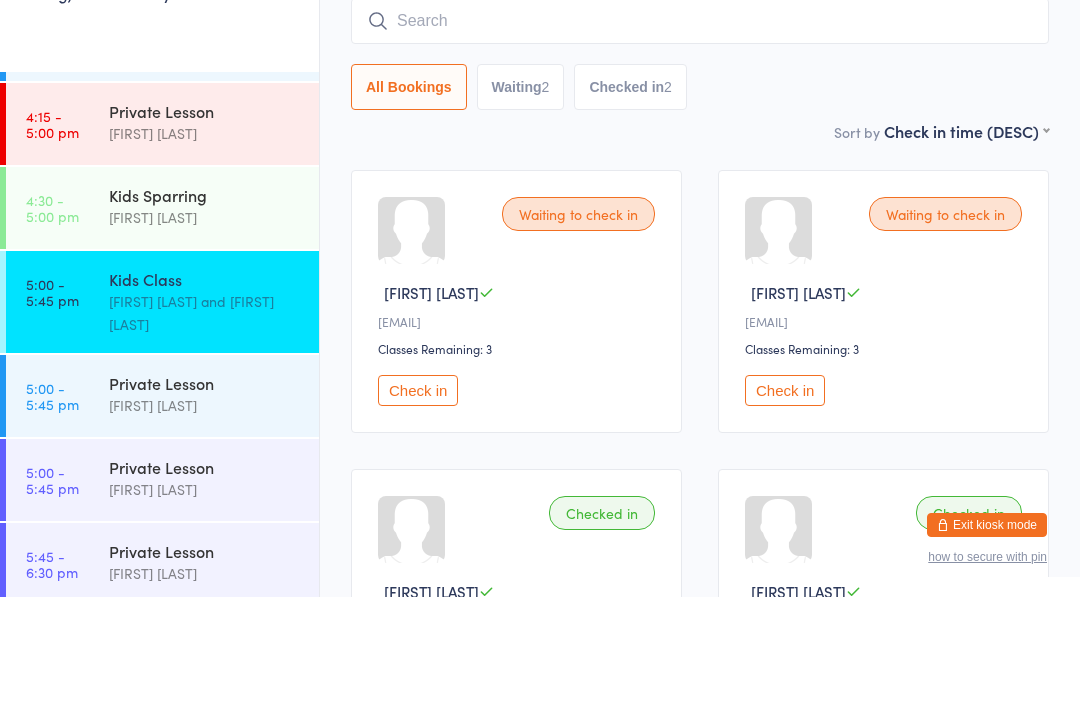 click on "Waiting  2" at bounding box center (521, 197) 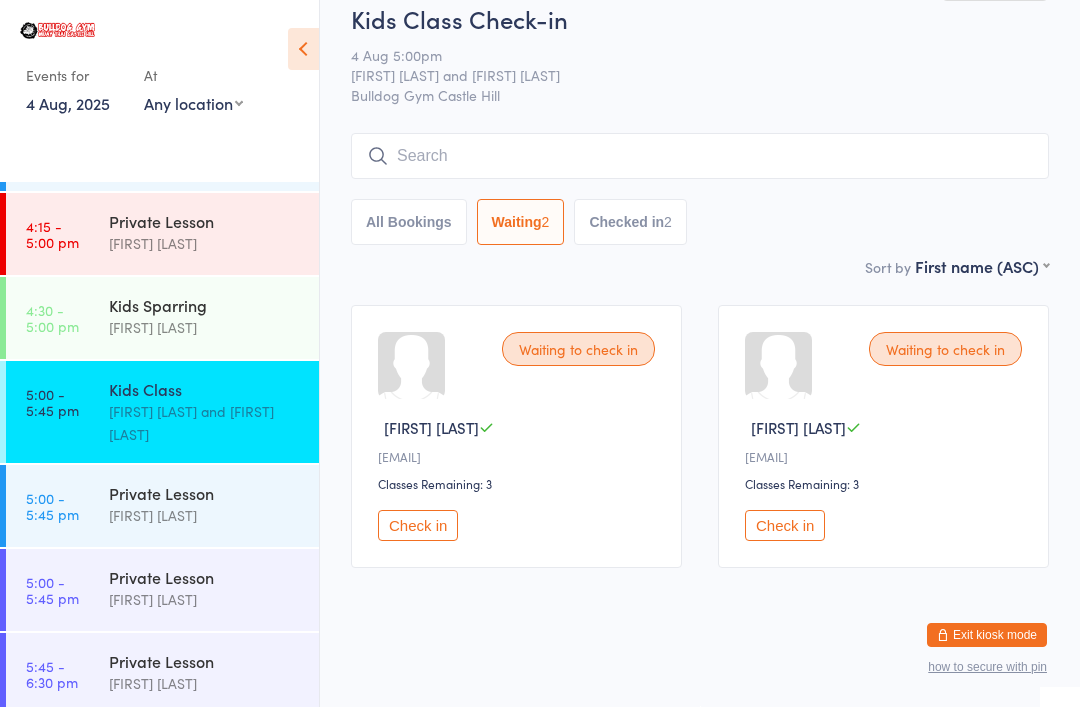 click on "All Bookings" at bounding box center (409, 222) 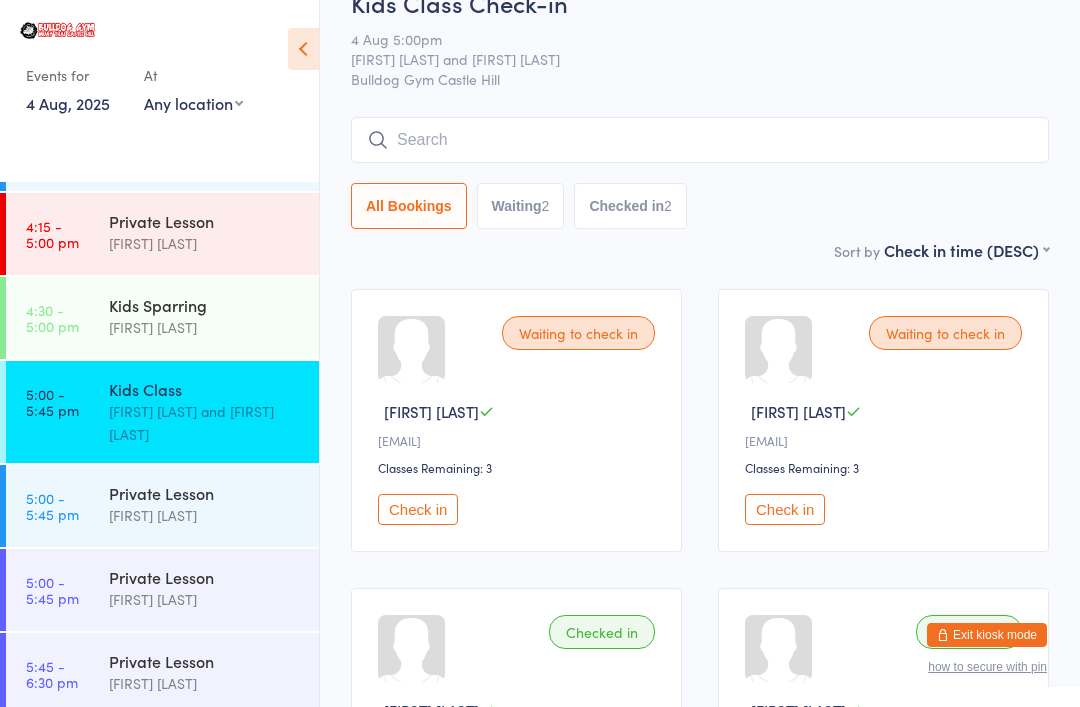 scroll, scrollTop: 0, scrollLeft: 0, axis: both 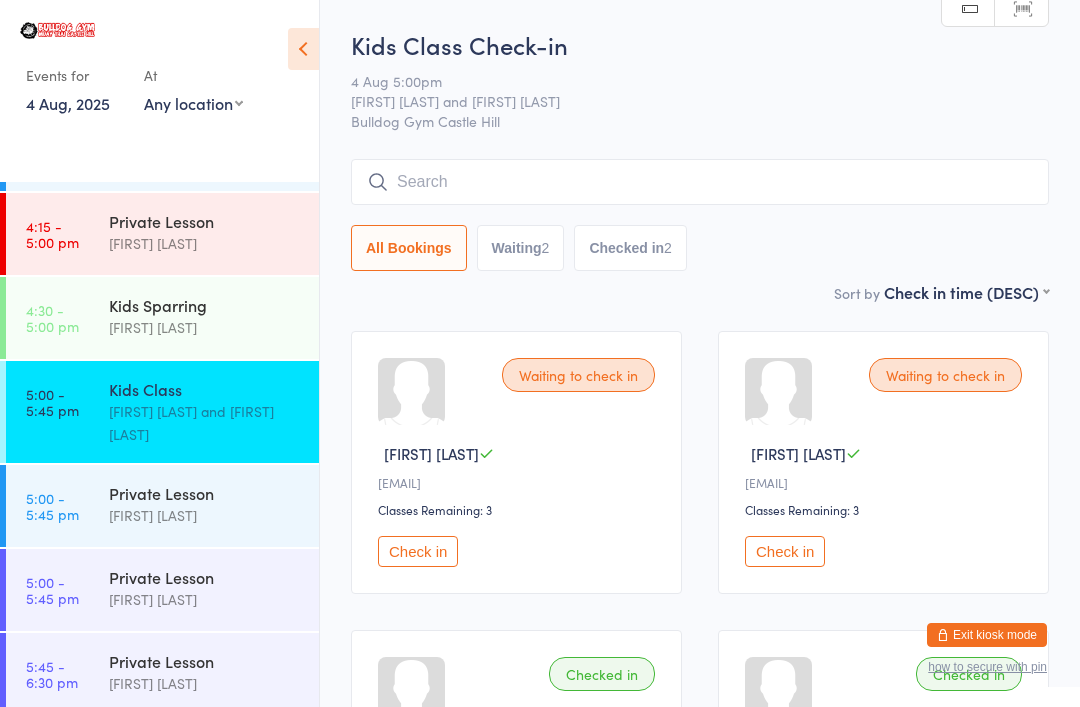 click at bounding box center (700, 182) 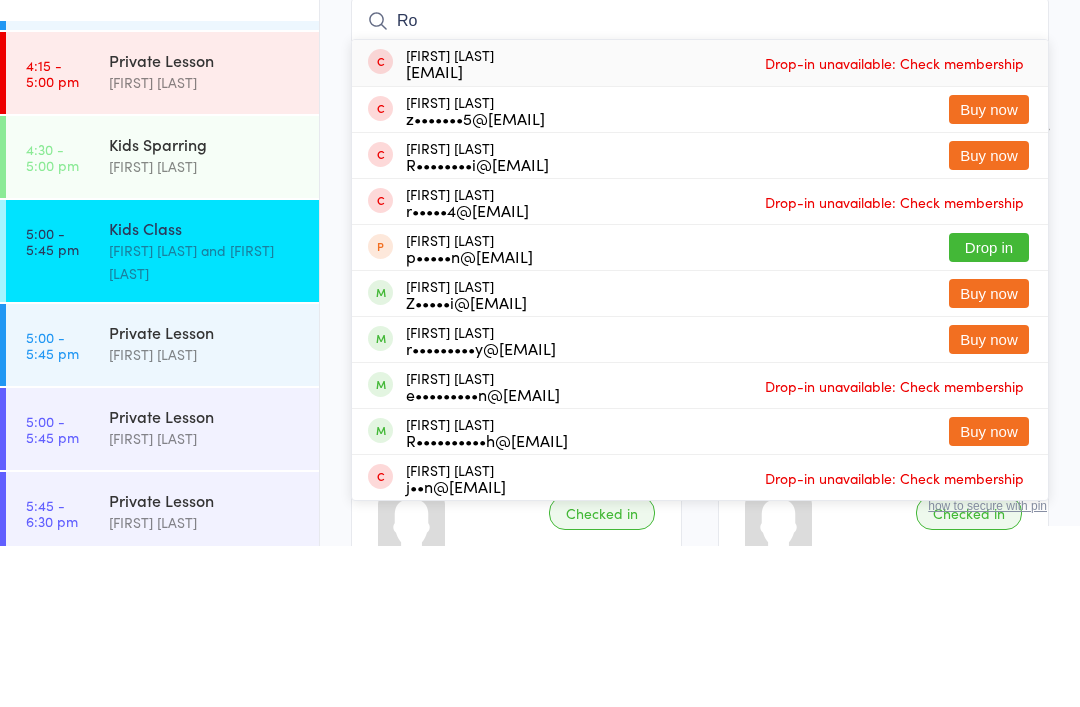 type on "R" 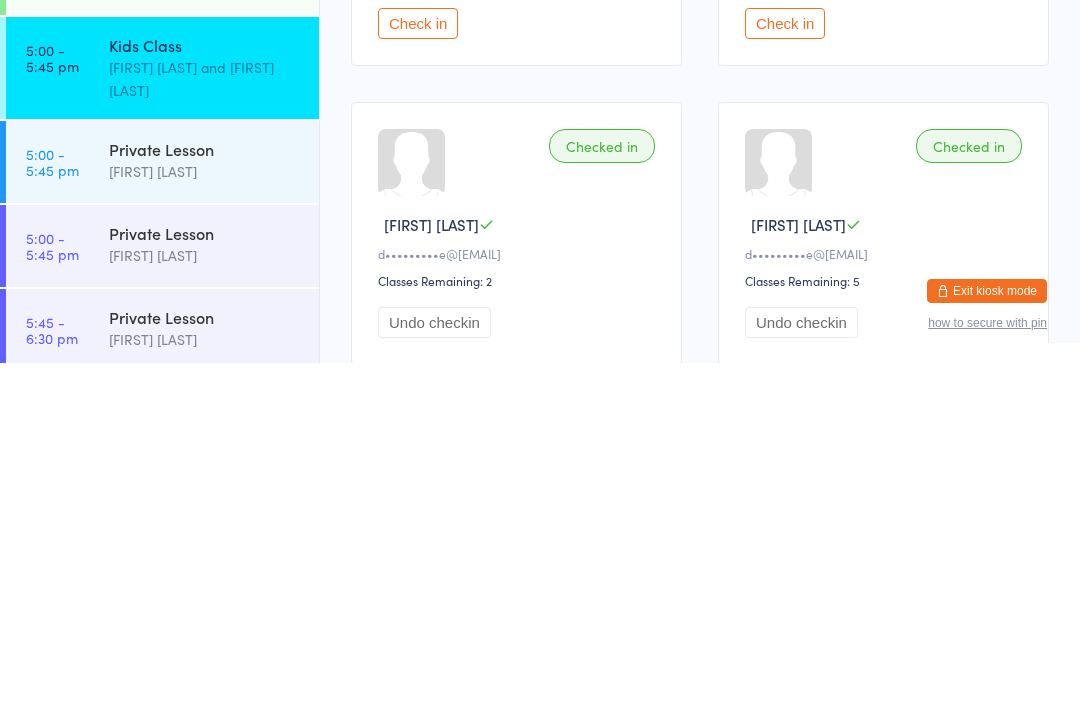 scroll, scrollTop: 187, scrollLeft: 0, axis: vertical 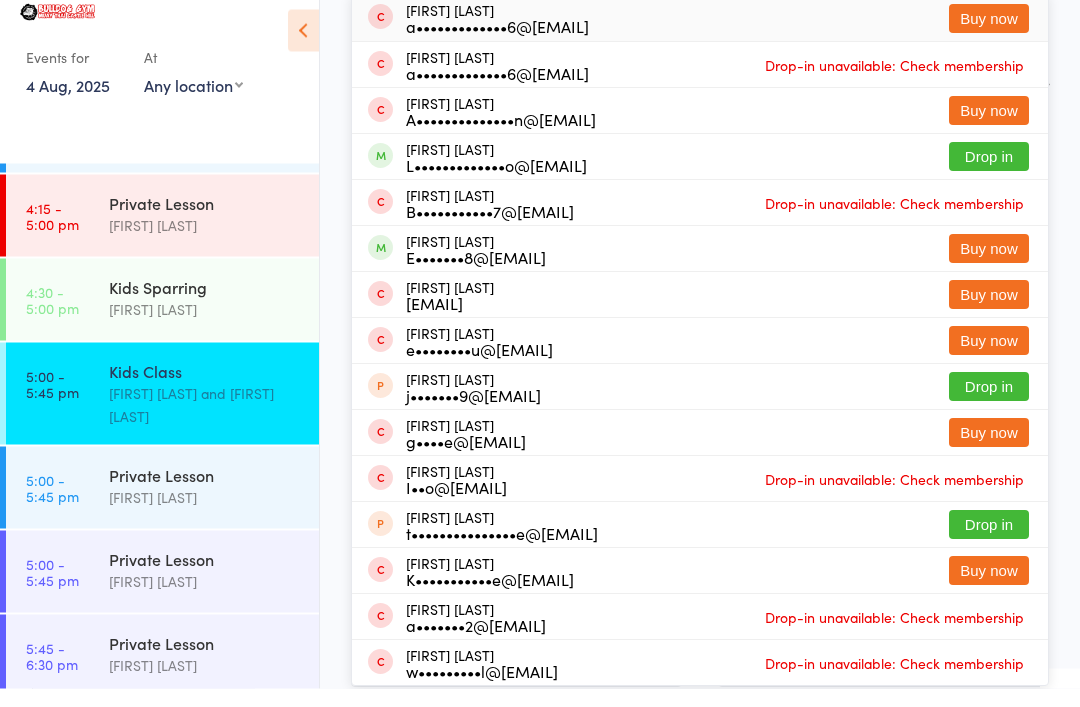 type on "Eli" 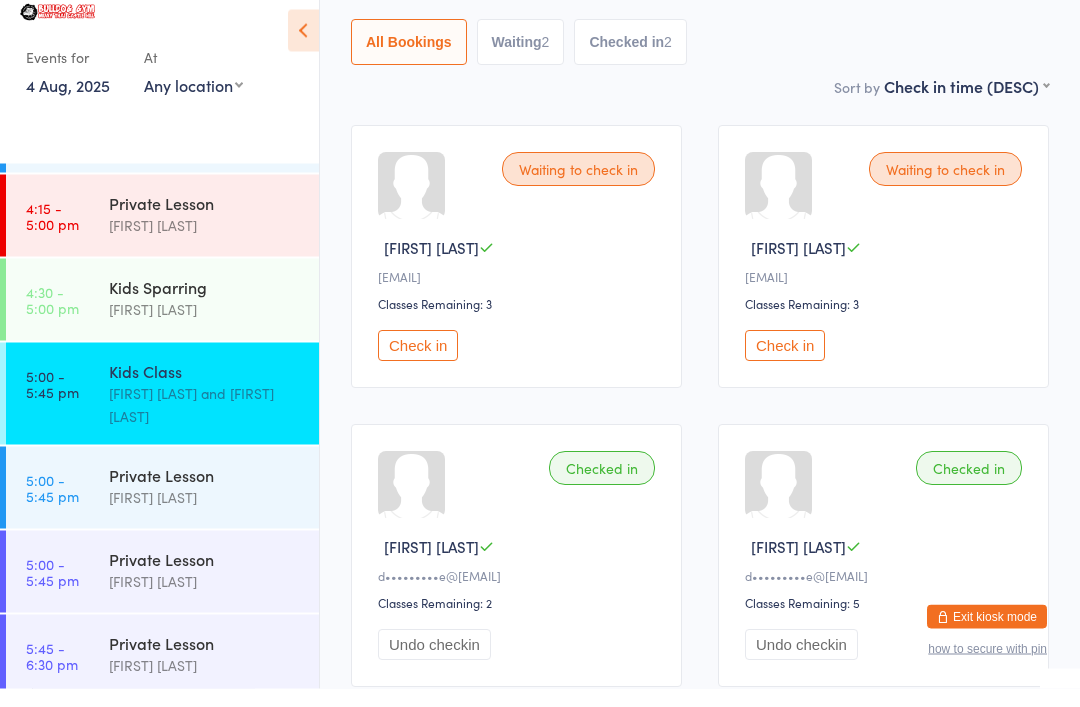 type 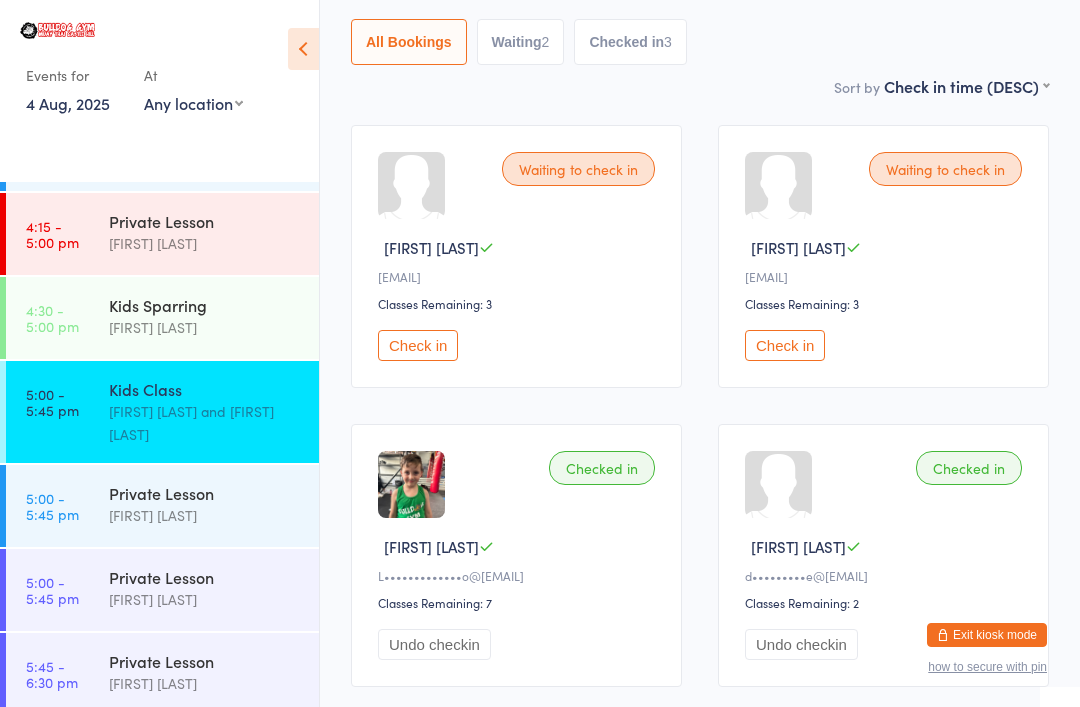 scroll, scrollTop: 2, scrollLeft: 0, axis: vertical 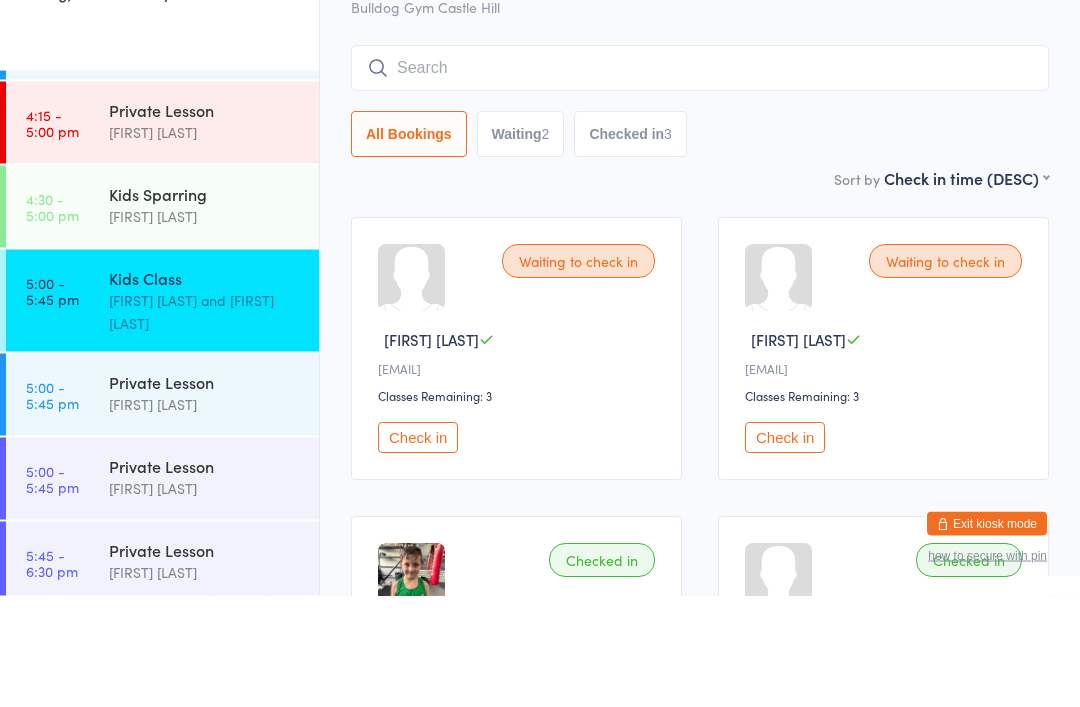 click on "Kids Sparring" at bounding box center [205, 305] 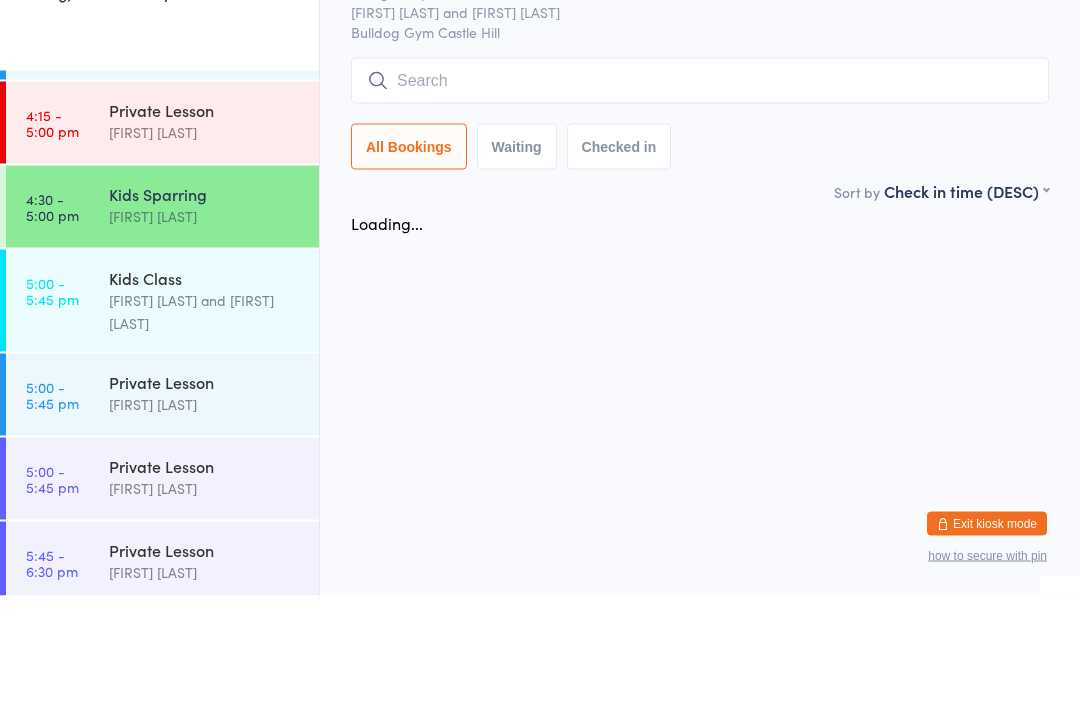 scroll, scrollTop: 0, scrollLeft: 0, axis: both 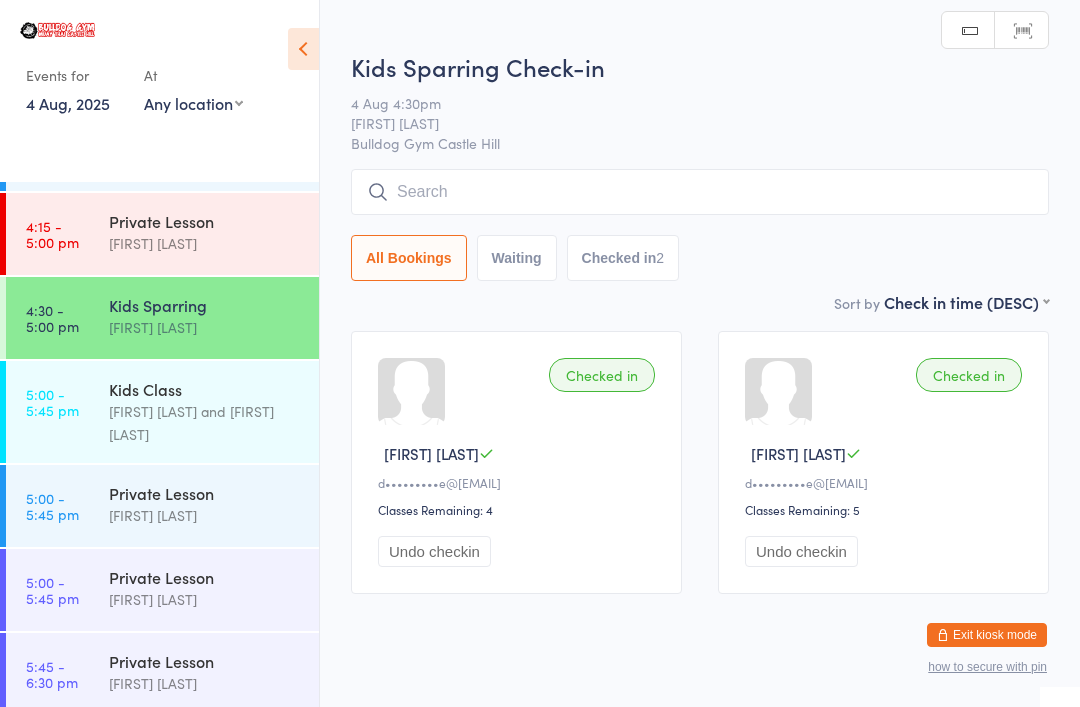 click on "Private Lesson" at bounding box center [205, 221] 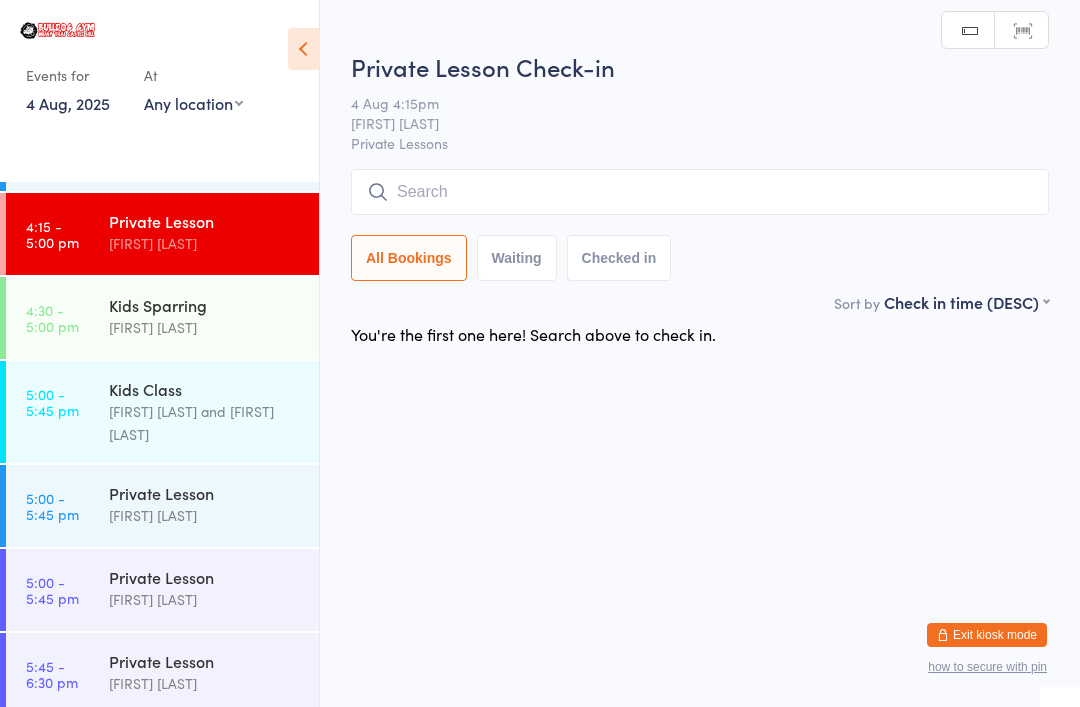 click on "[FIRST] [LAST]" at bounding box center (205, 327) 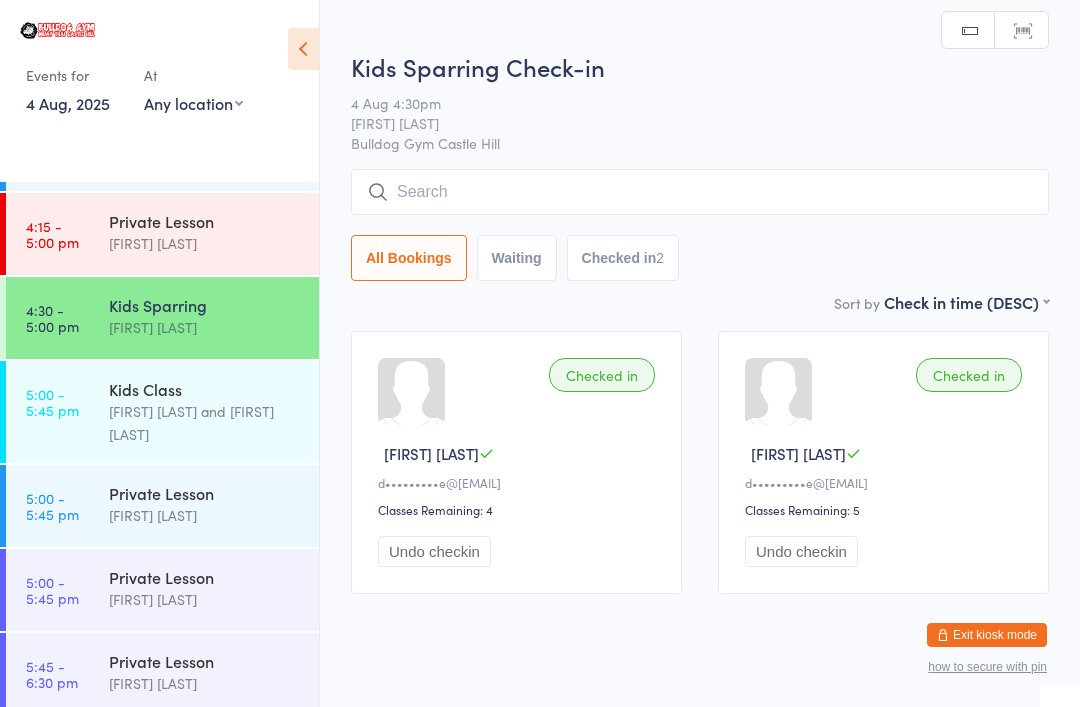 click at bounding box center (700, 192) 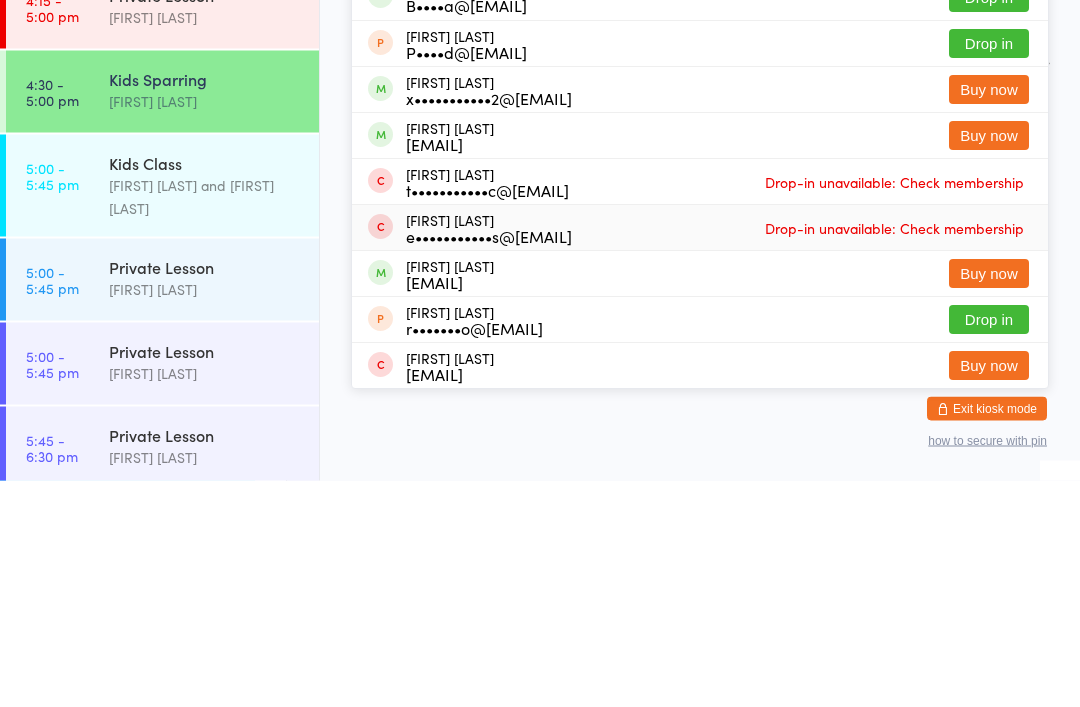 type on "[FIRST]" 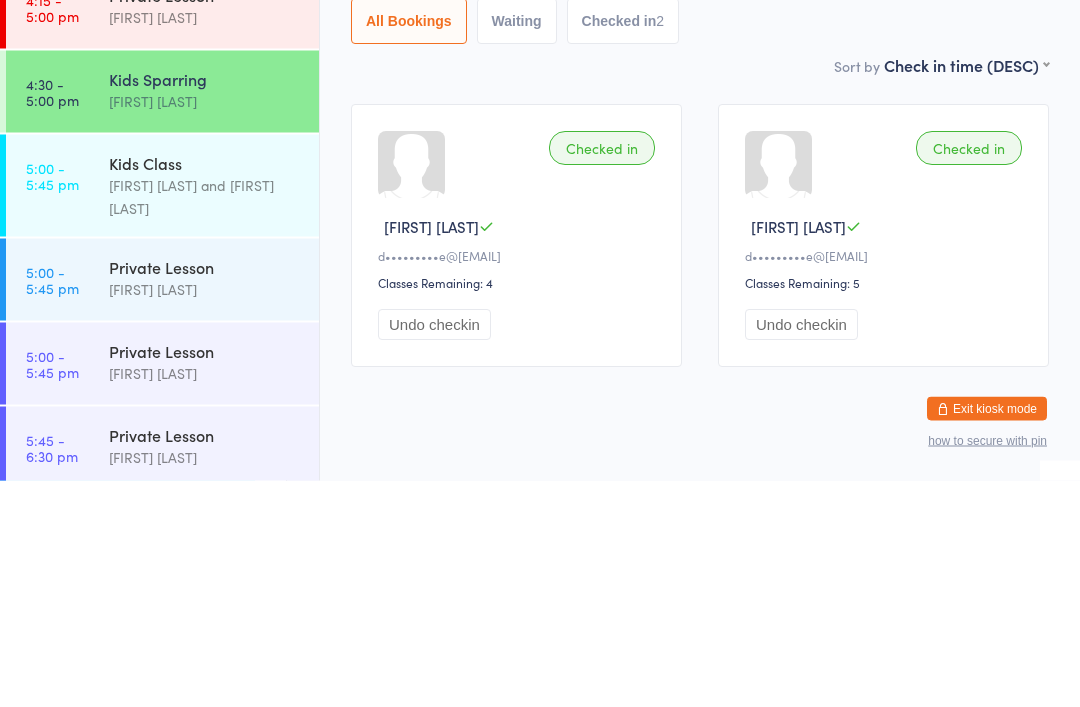 scroll, scrollTop: 51, scrollLeft: 0, axis: vertical 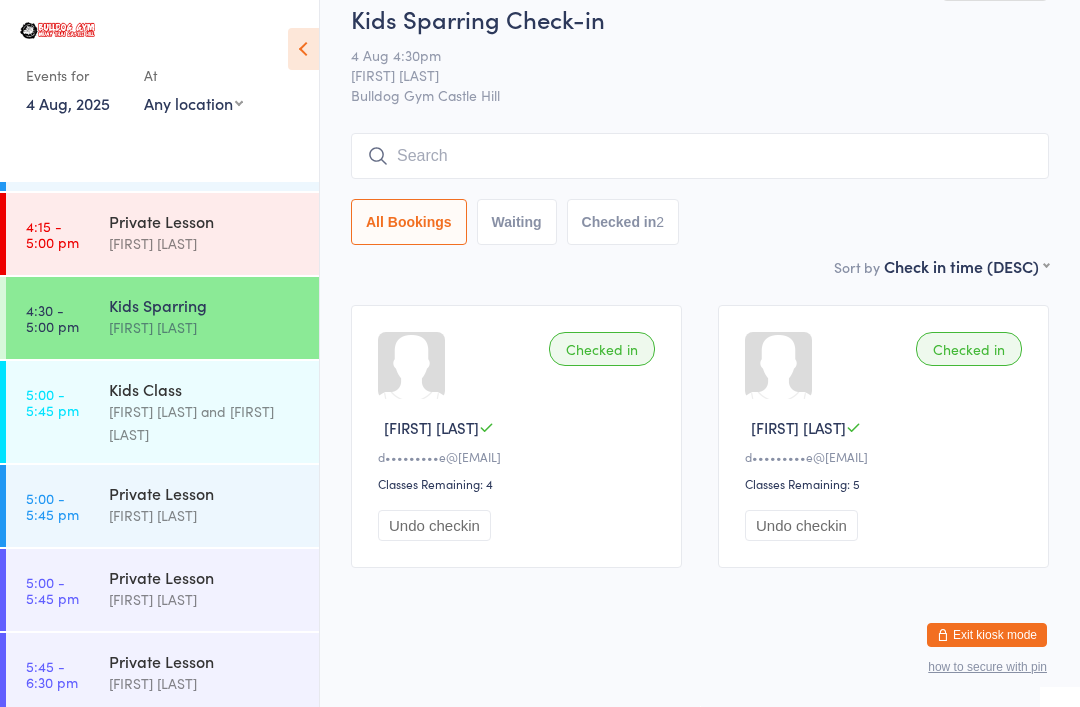 click on "Bulldog Gym Castle Hill" at bounding box center (700, 95) 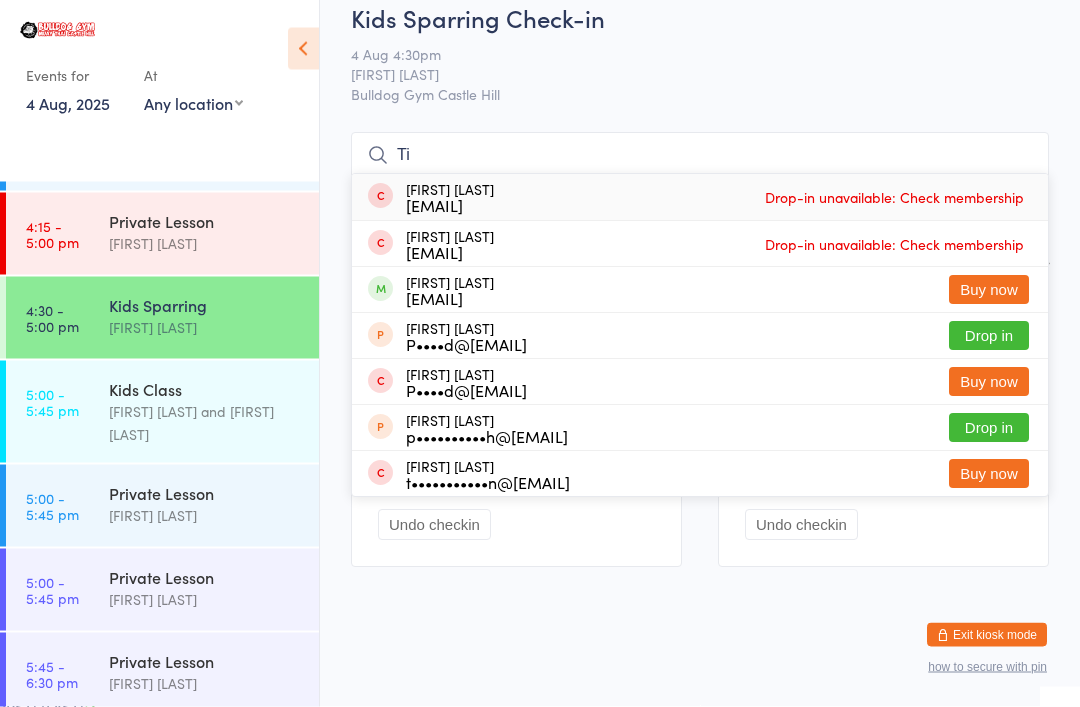 type on "Ti" 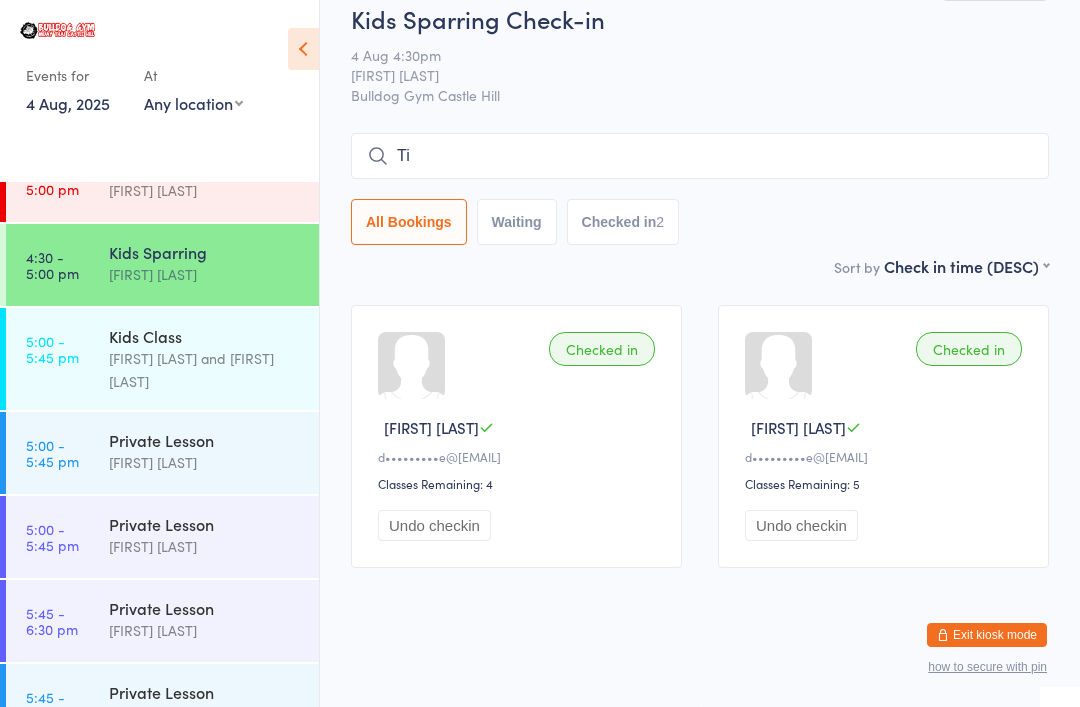 scroll, scrollTop: 1817, scrollLeft: 0, axis: vertical 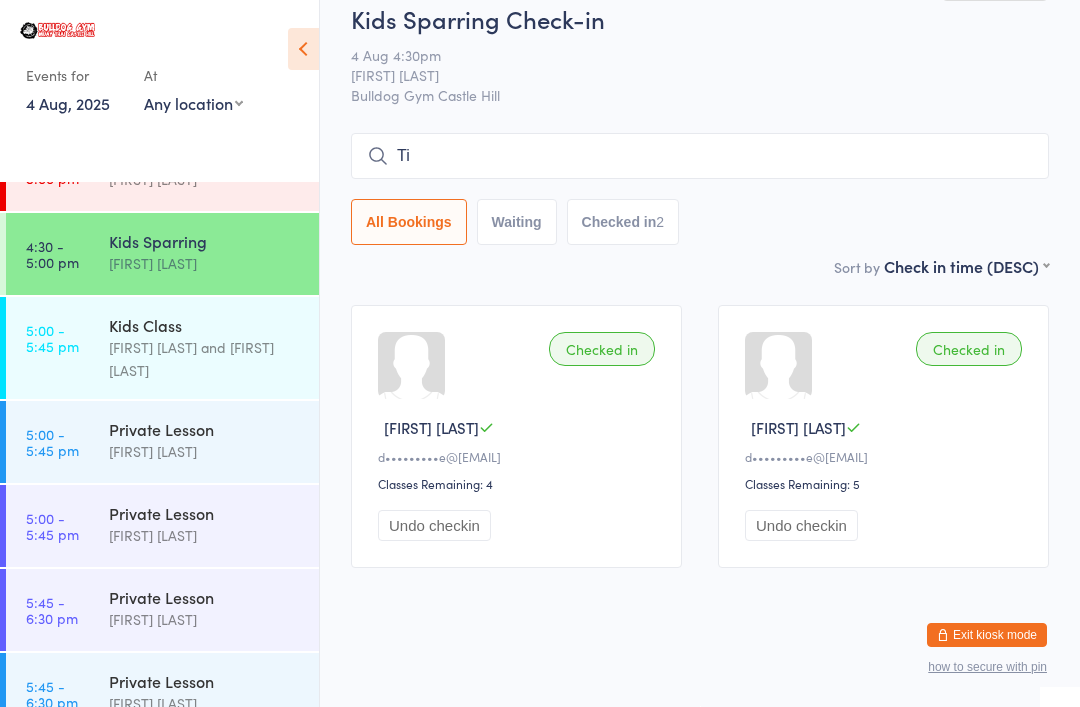 click on "Private Lesson" at bounding box center [205, 429] 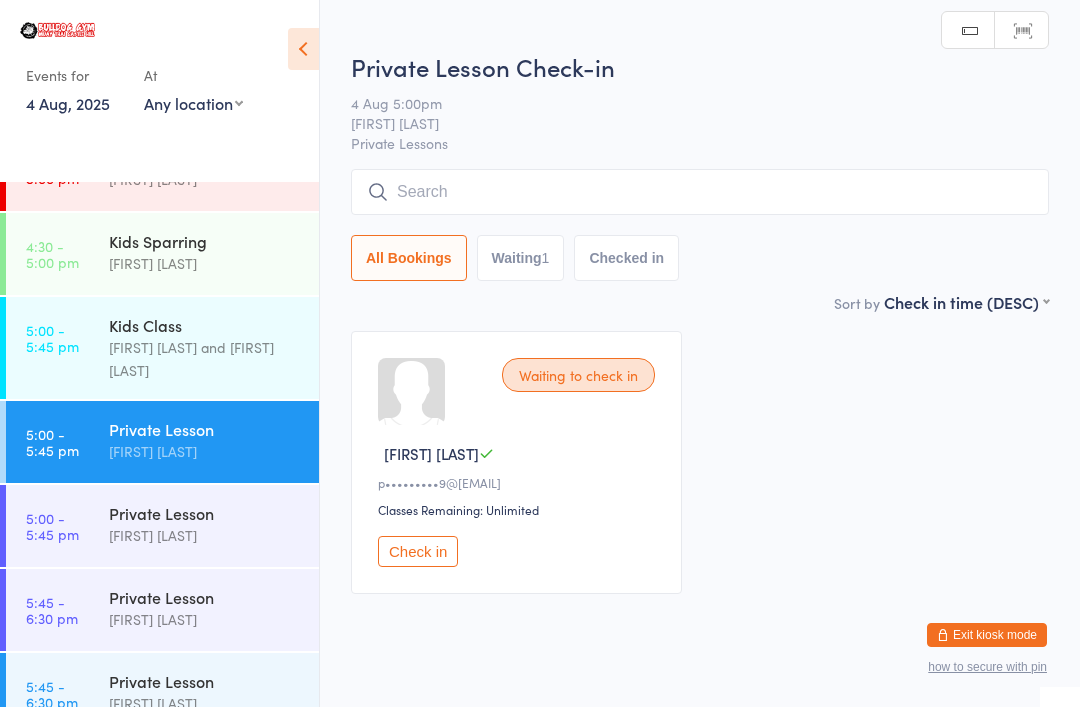 click on "Check in" at bounding box center [418, 551] 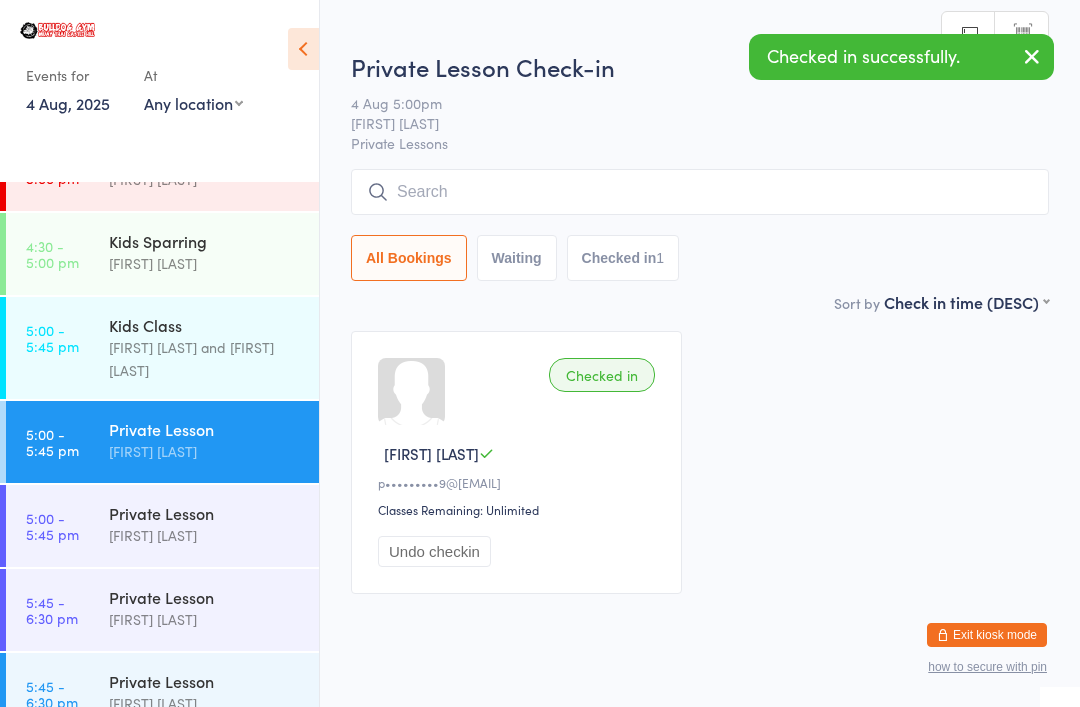 click on "[TIME]" at bounding box center [52, 526] 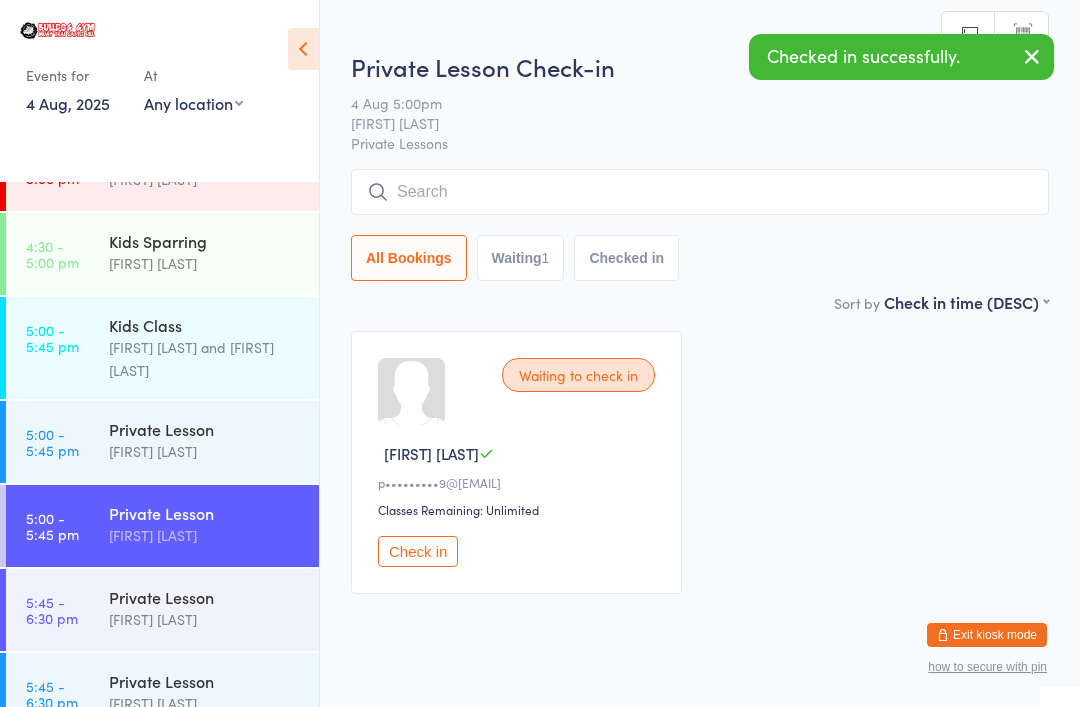 click on "Check in" at bounding box center (418, 551) 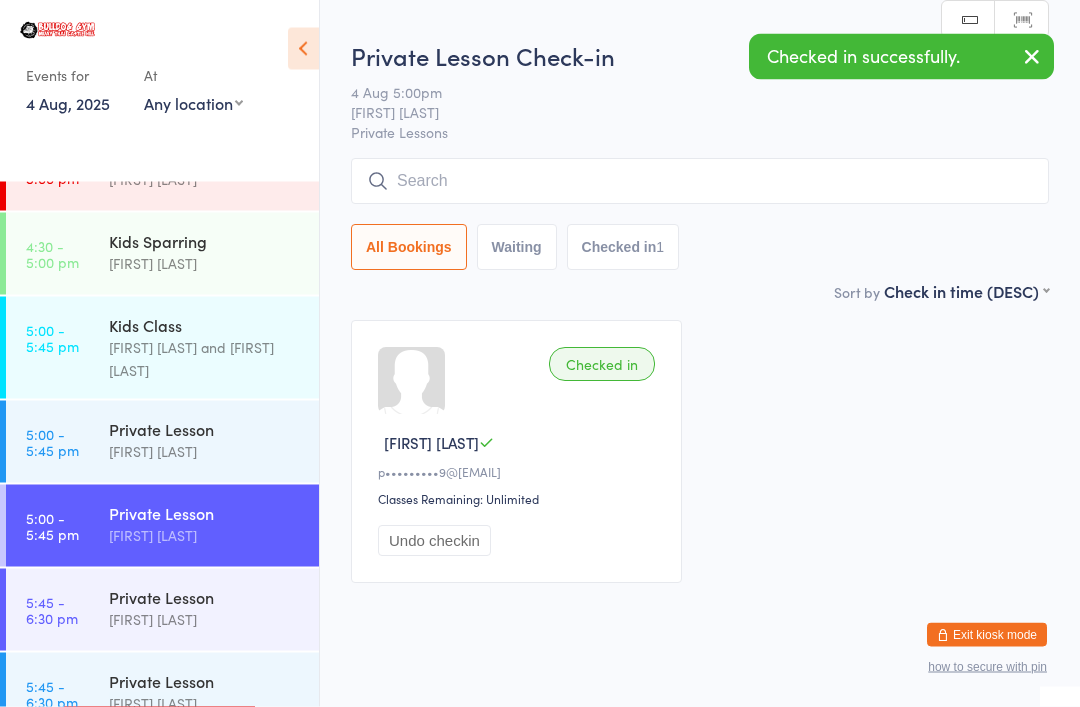 scroll, scrollTop: 27, scrollLeft: 0, axis: vertical 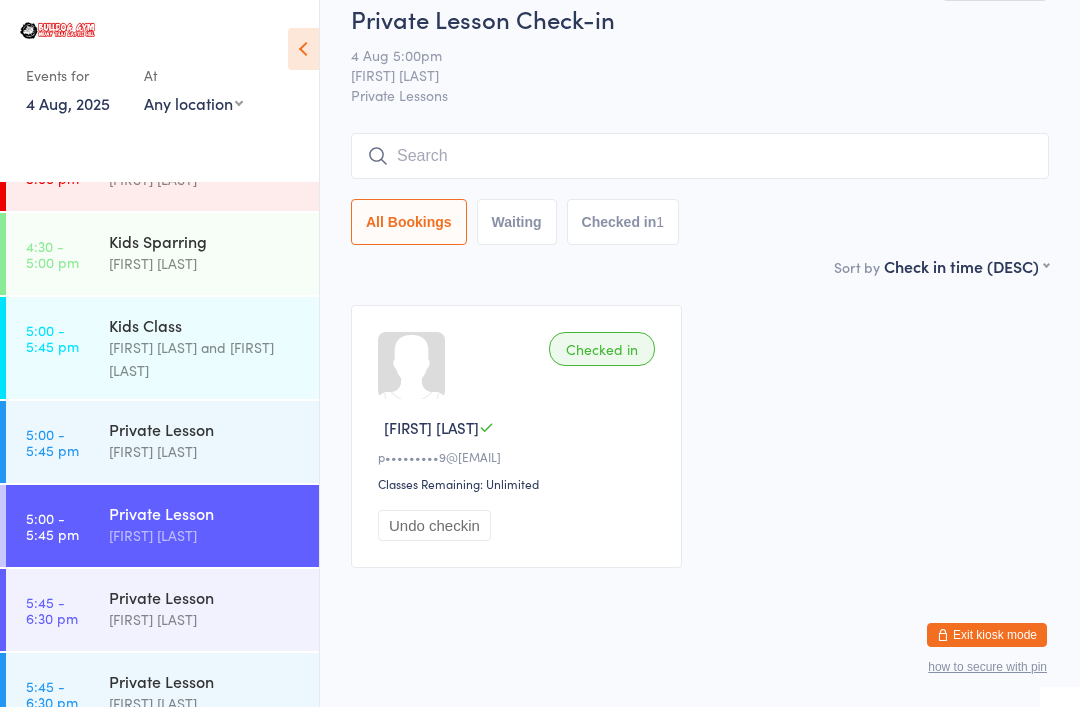 click at bounding box center [700, 156] 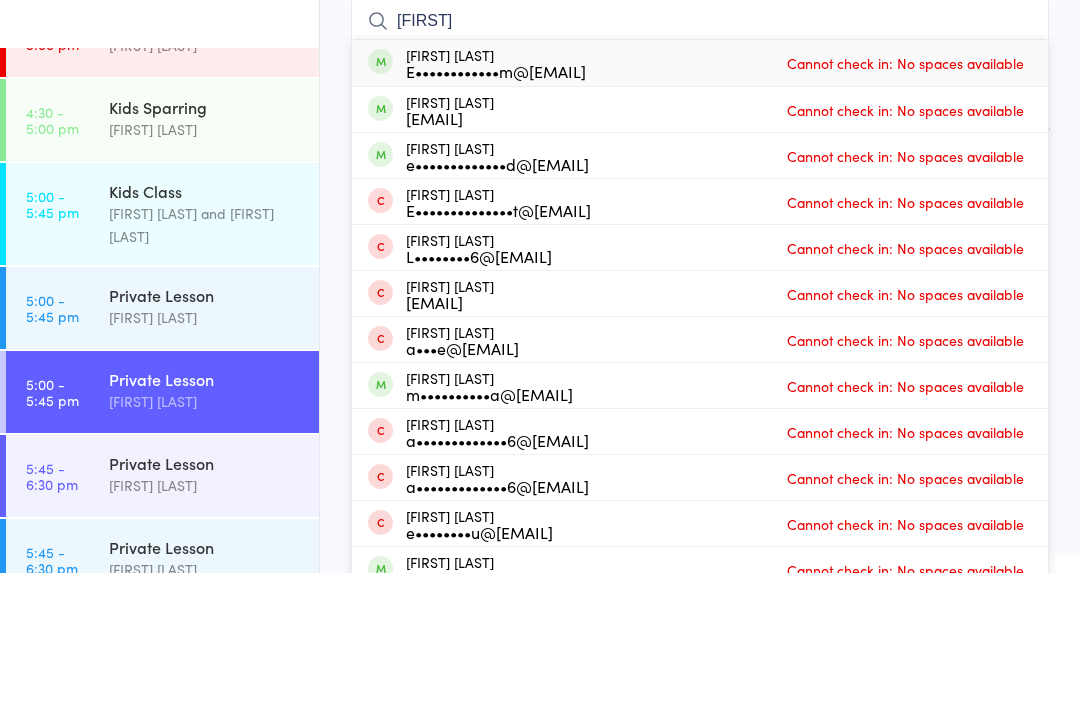type on "[FIRST]" 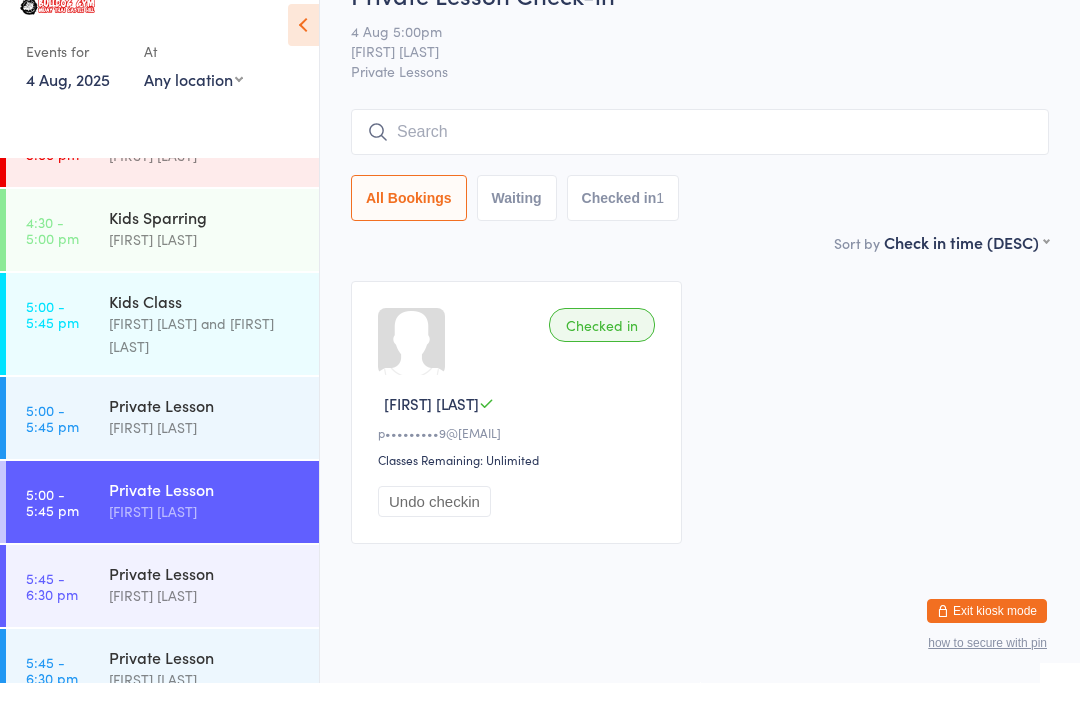 scroll, scrollTop: 51, scrollLeft: 0, axis: vertical 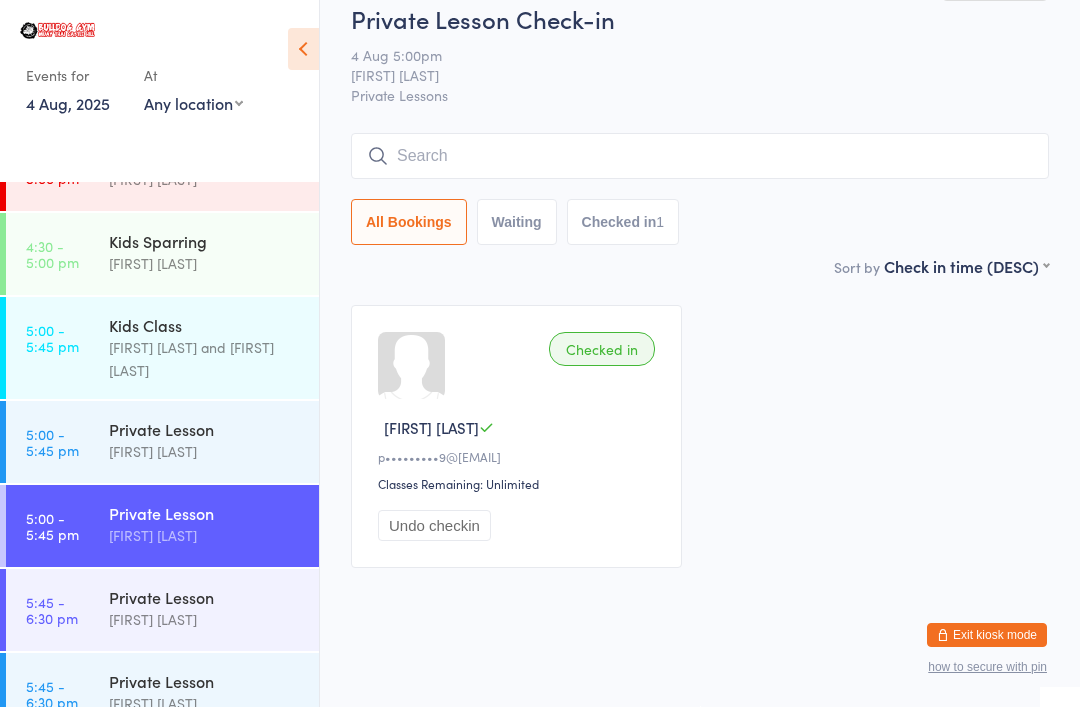 click at bounding box center (700, 156) 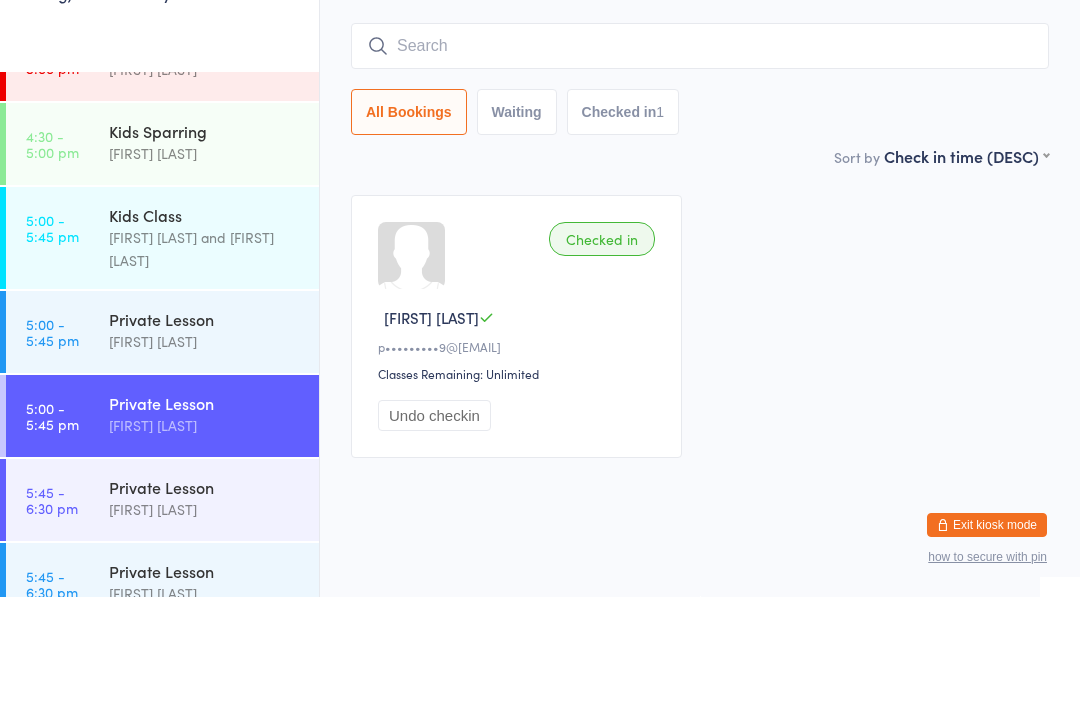 click on "Checked in [FIRST] [LAST] [EMAIL] Classes Remaining: Unlimited Undo checkin" at bounding box center (700, 436) 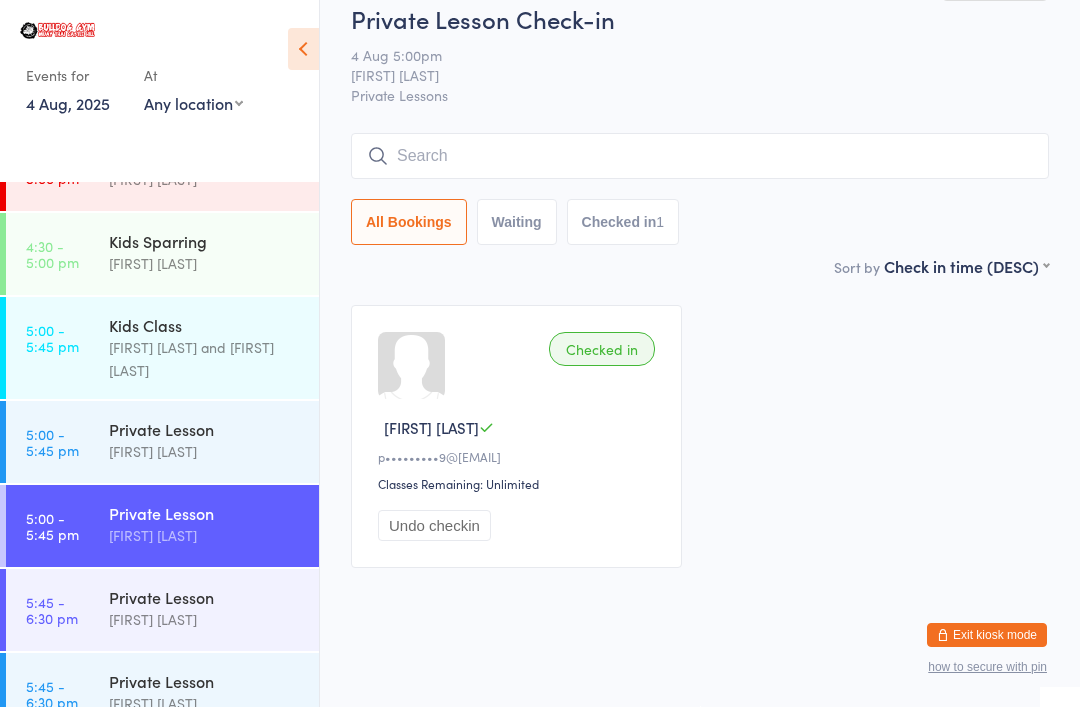 click on "Kids Class [FIRST] [LAST] and [FIRST] [LAST]" at bounding box center [214, 348] 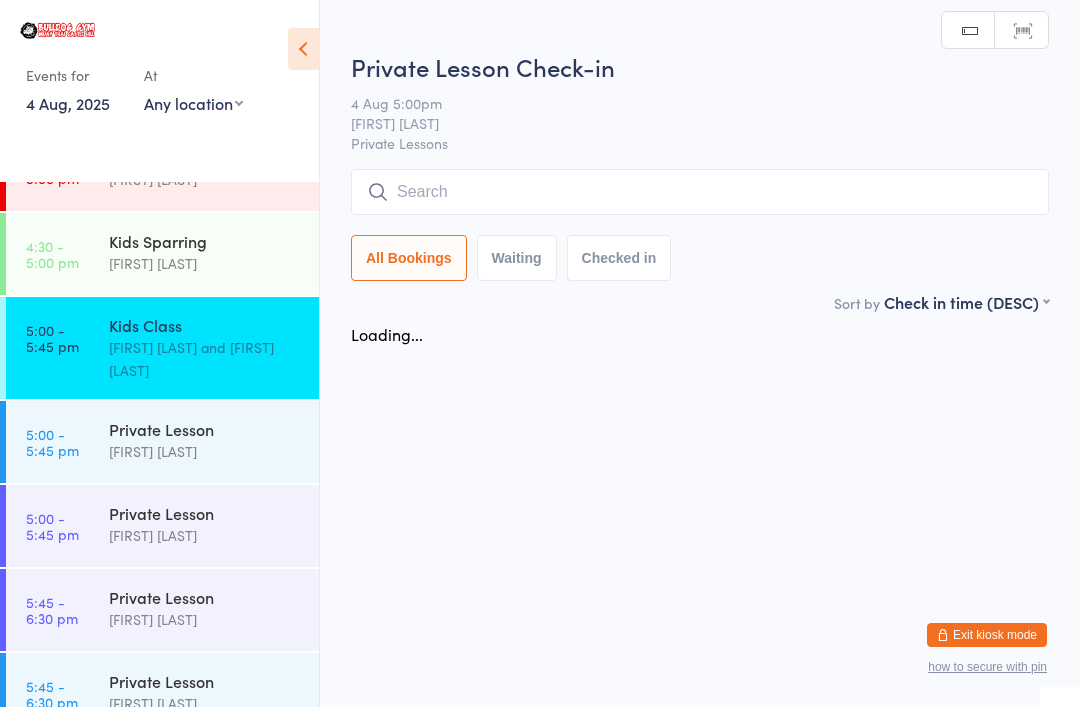 scroll, scrollTop: 0, scrollLeft: 0, axis: both 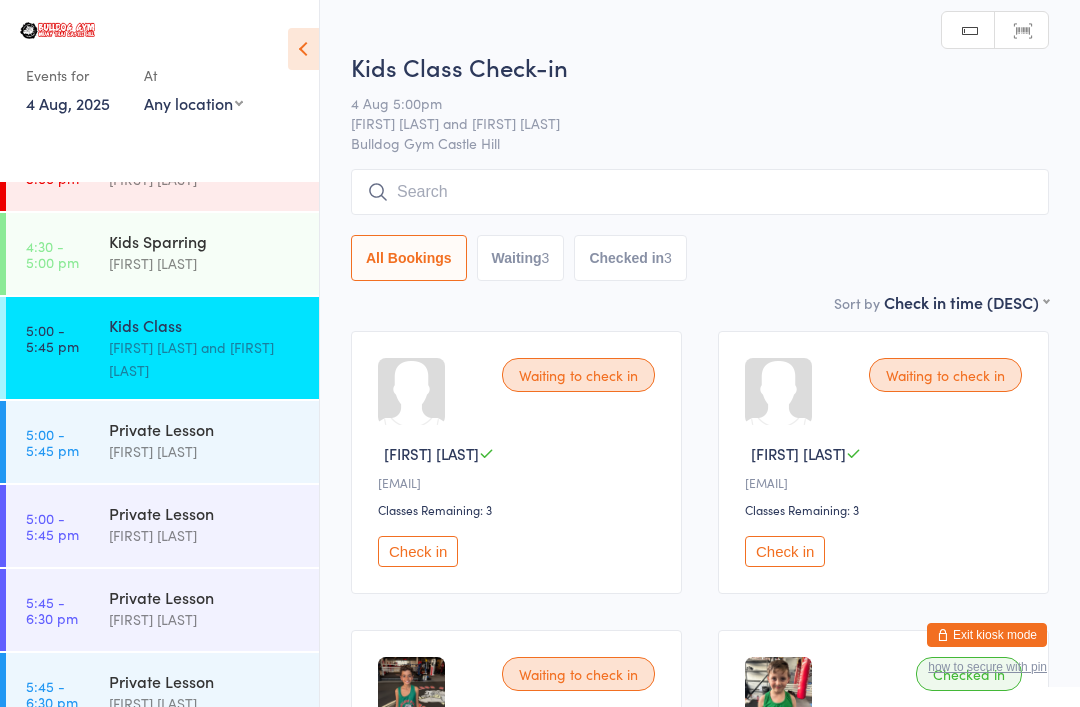 click at bounding box center (700, 192) 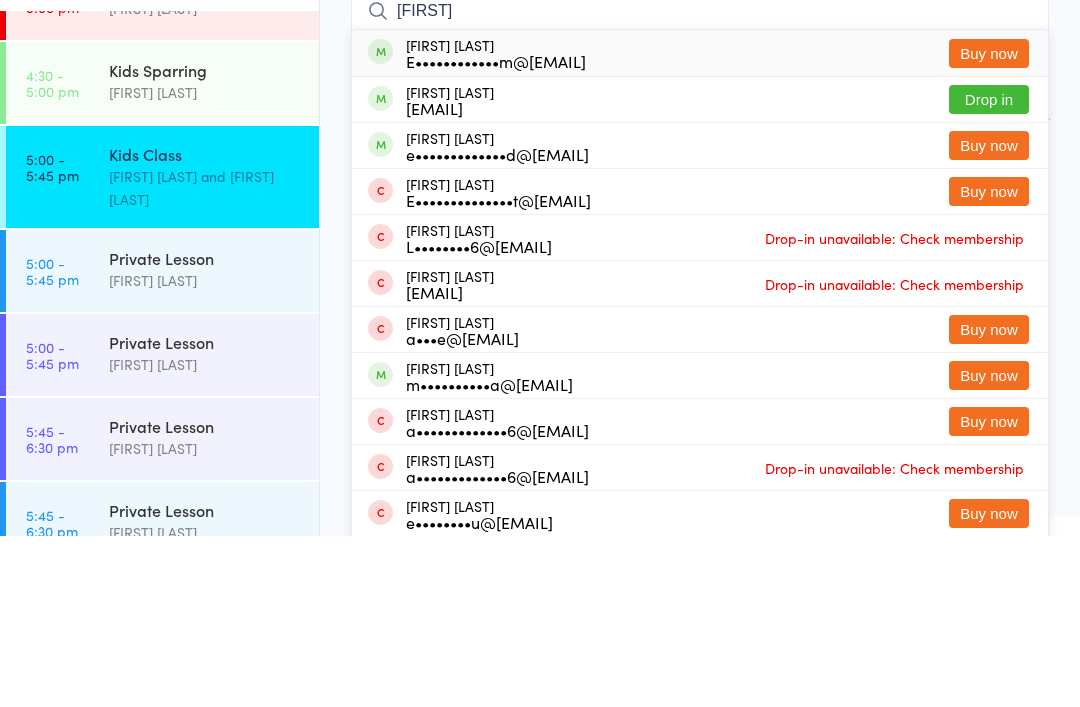 type on "[FIRST]" 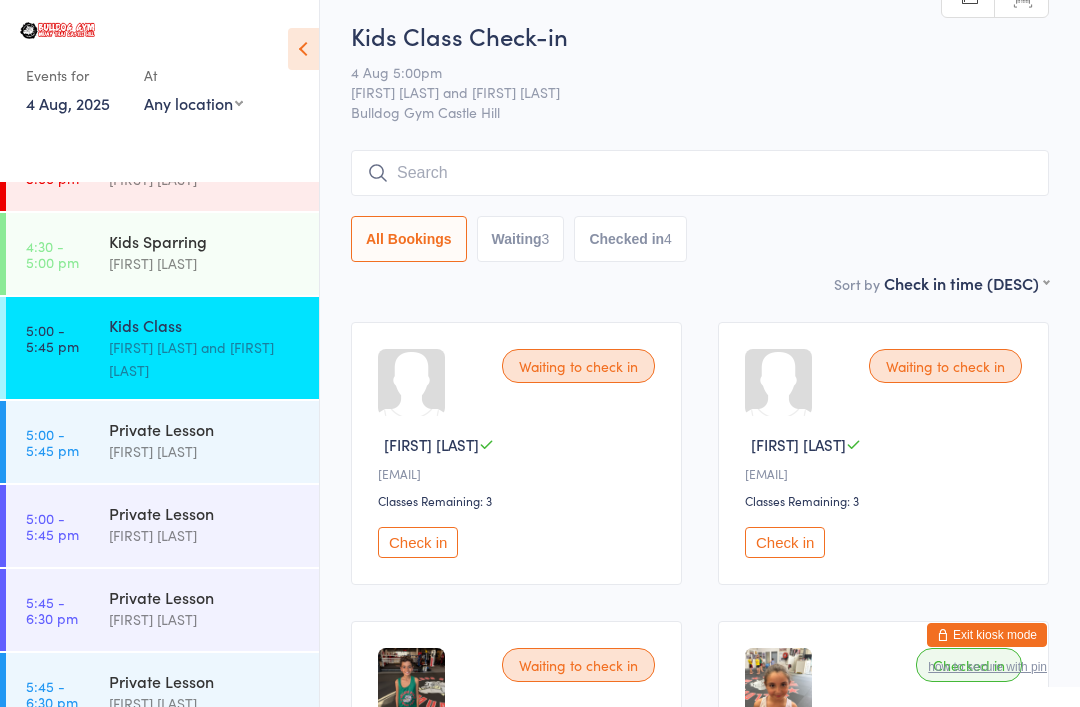 scroll, scrollTop: 8, scrollLeft: 0, axis: vertical 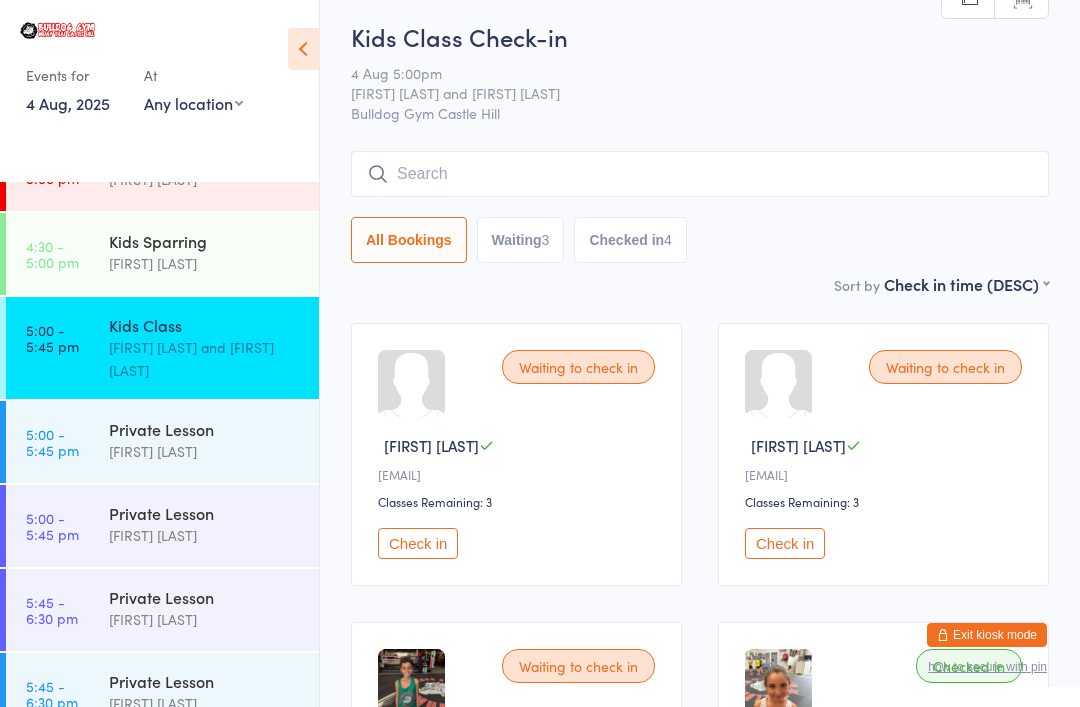 click at bounding box center (700, 174) 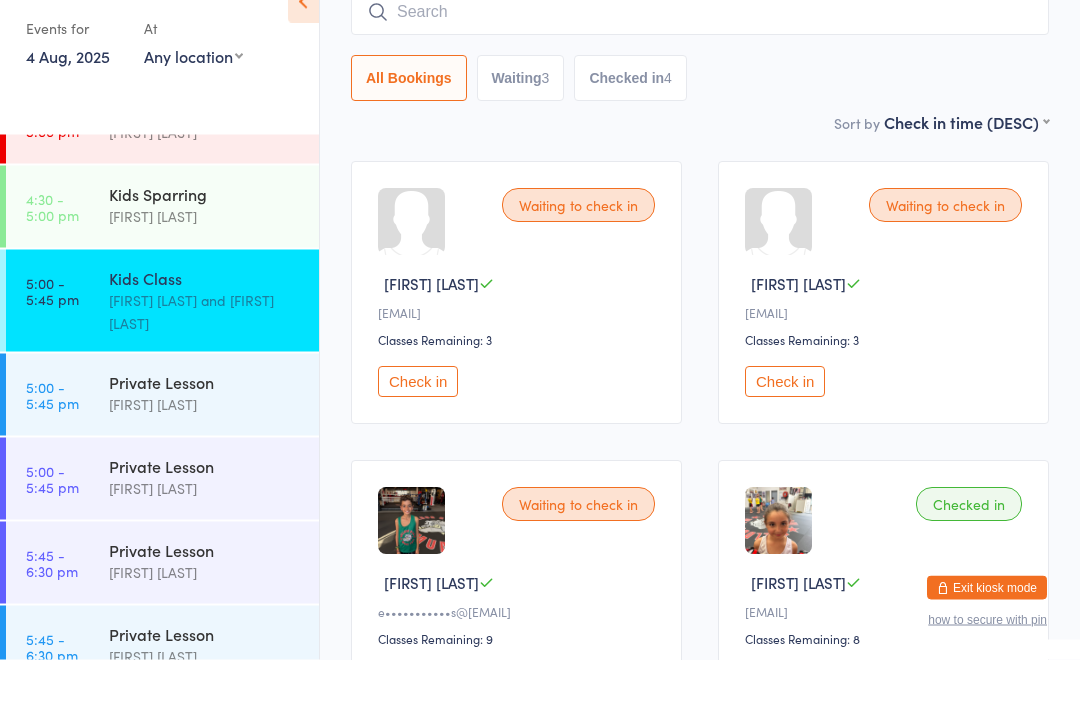 scroll, scrollTop: 0, scrollLeft: 0, axis: both 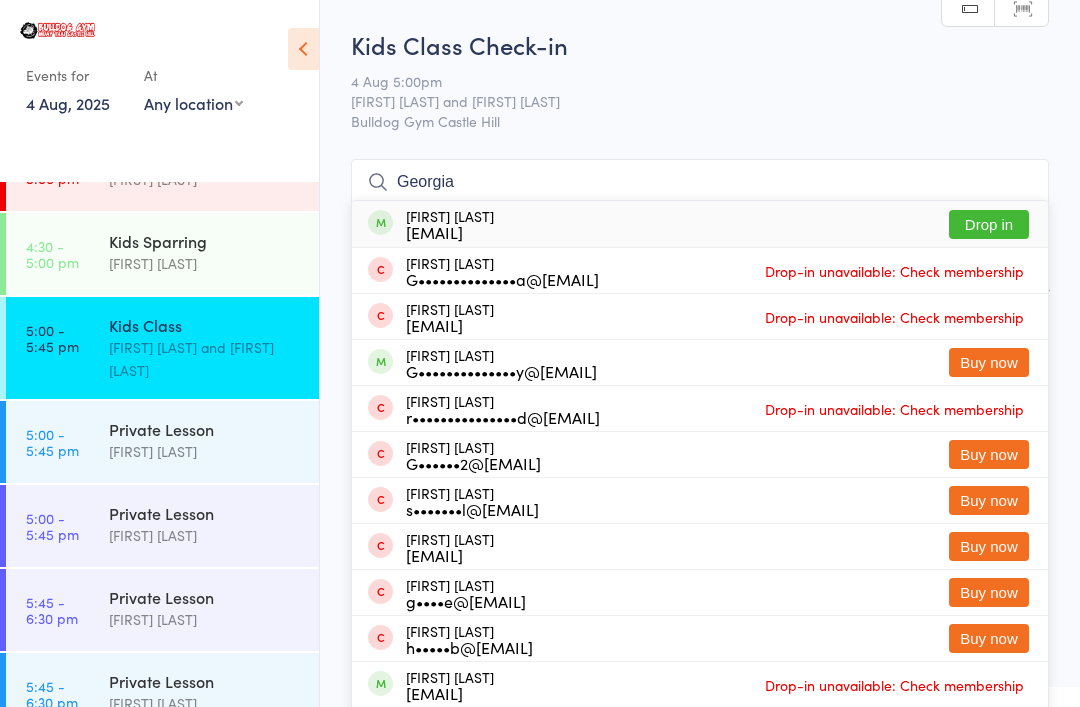 type on "Georgia" 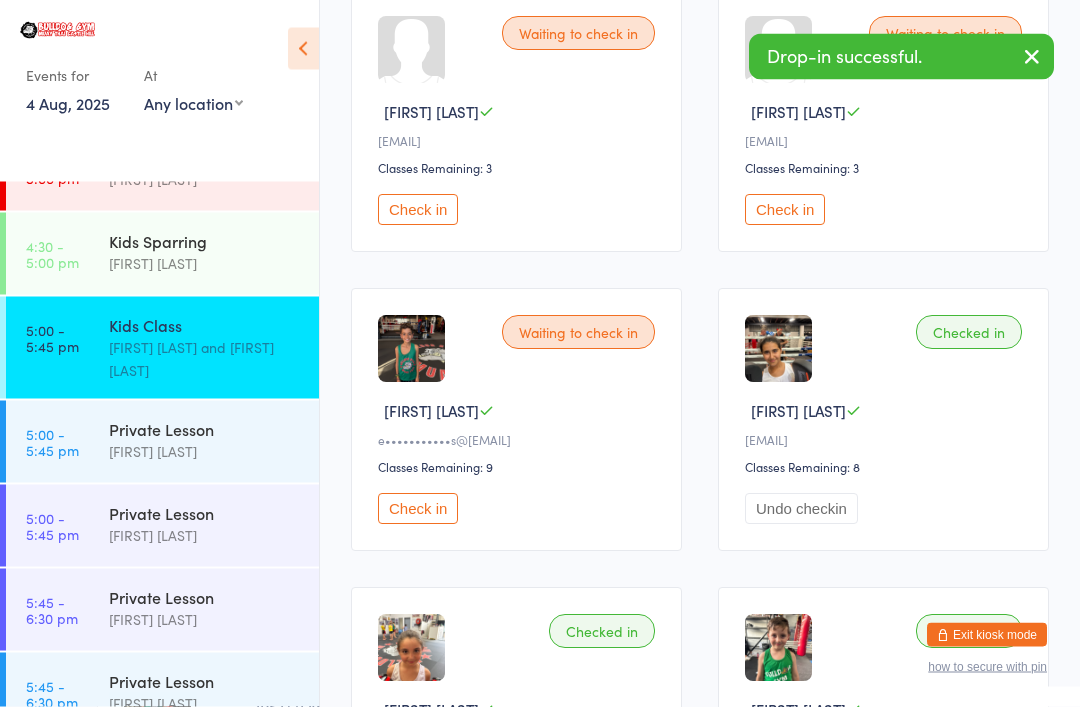 scroll, scrollTop: 340, scrollLeft: 0, axis: vertical 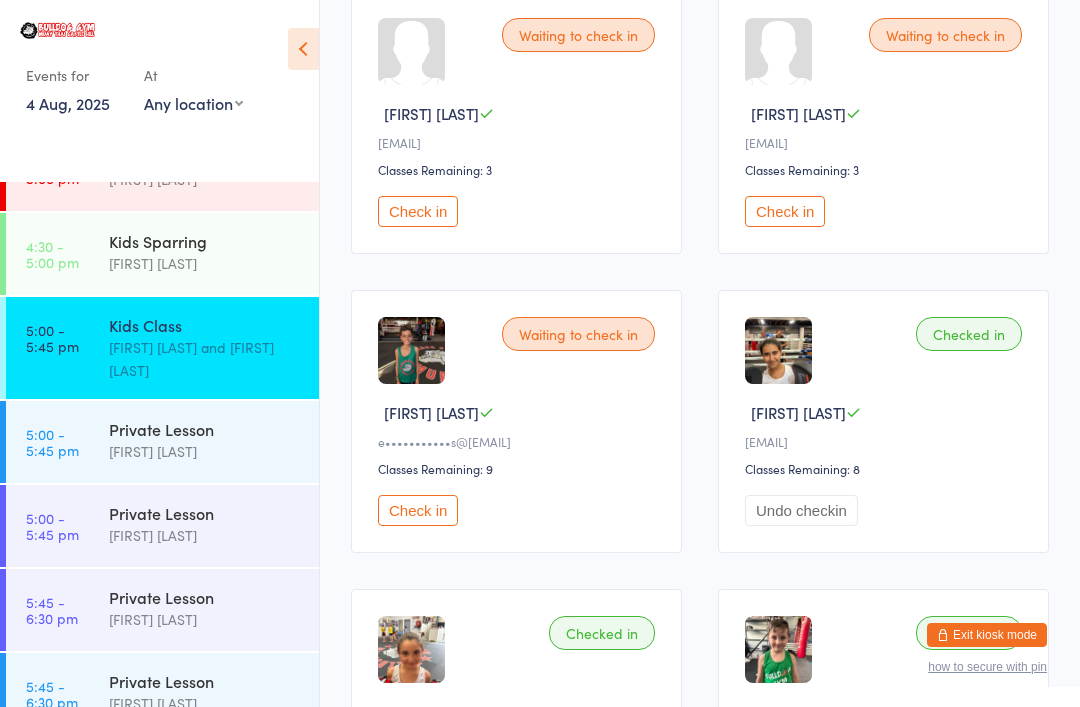 click on "Kids Class [FIRST] [LAST] and [FIRST] [LAST]" at bounding box center (214, 348) 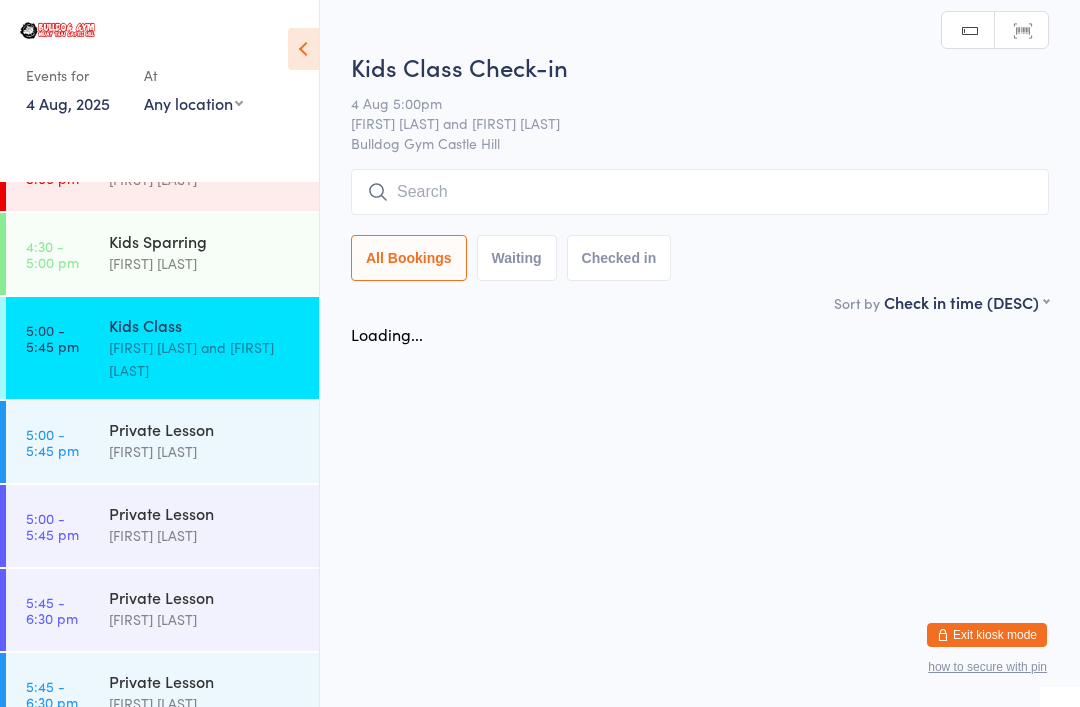 scroll, scrollTop: 0, scrollLeft: 0, axis: both 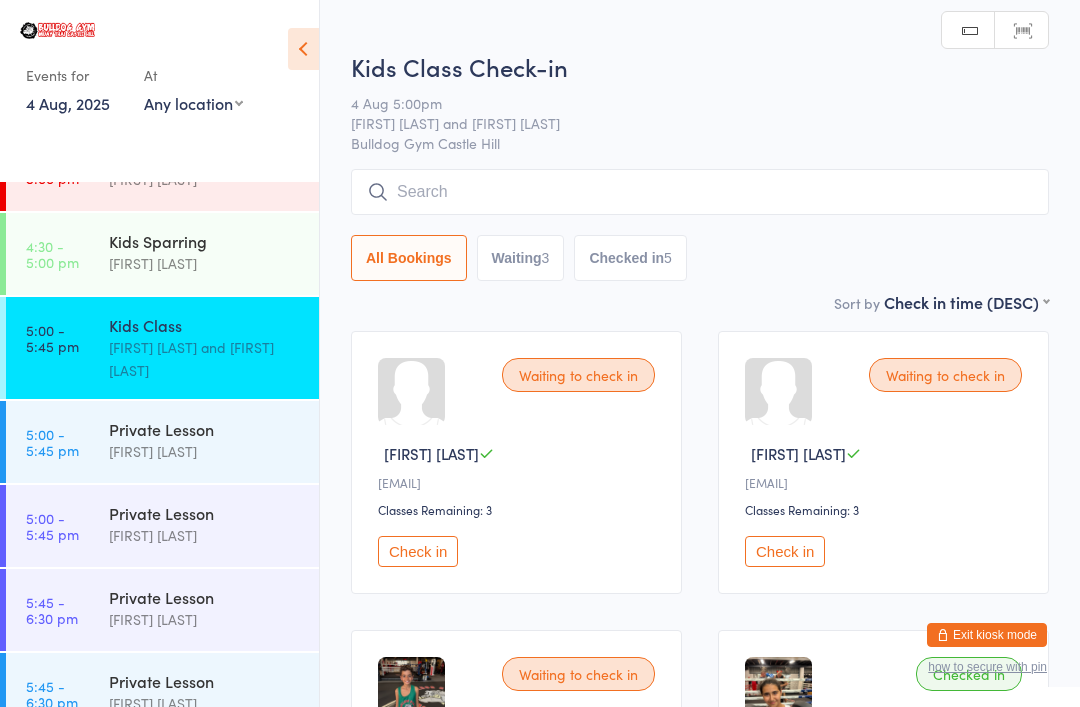 click at bounding box center (700, 192) 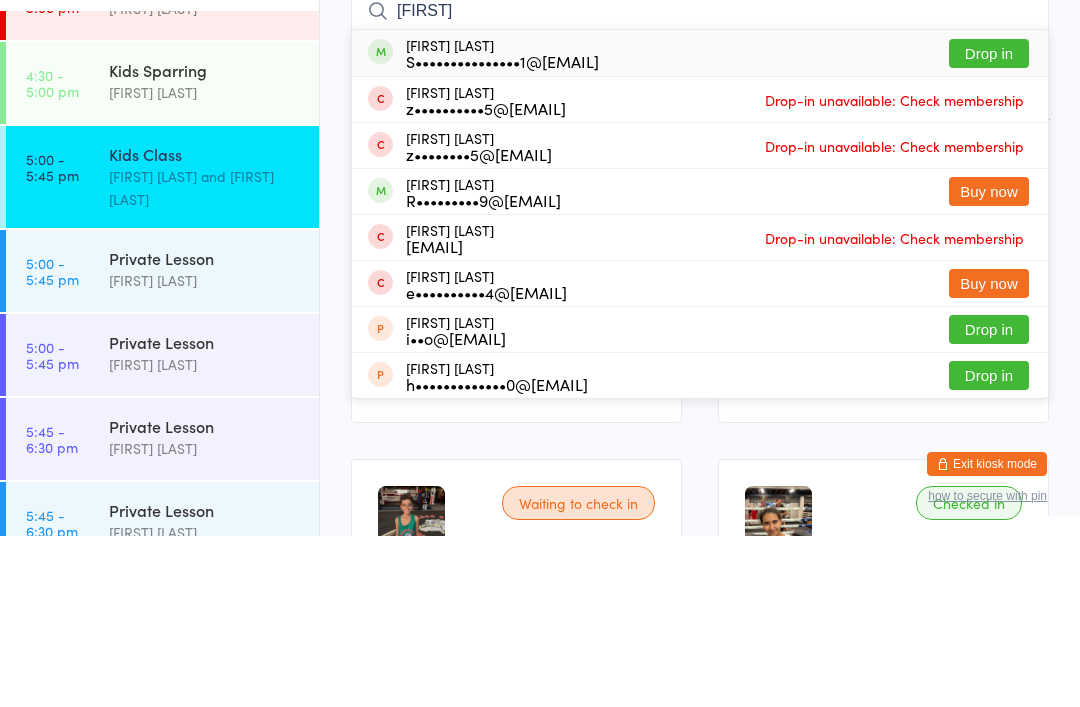 type on "[FIRST]" 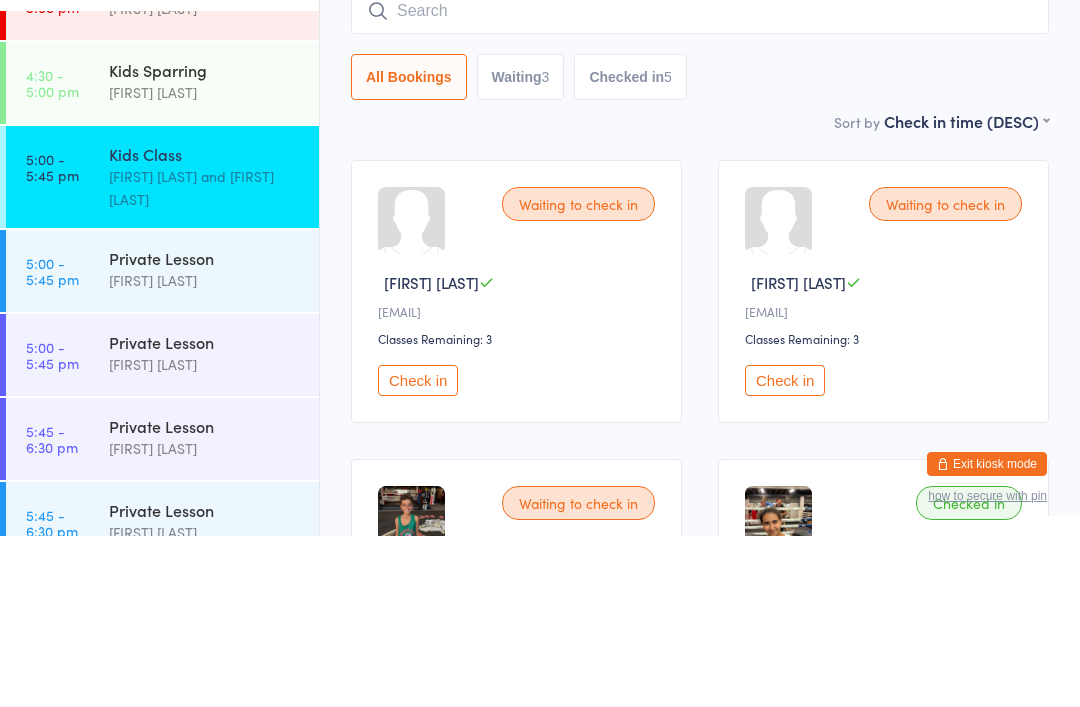 scroll, scrollTop: 171, scrollLeft: 0, axis: vertical 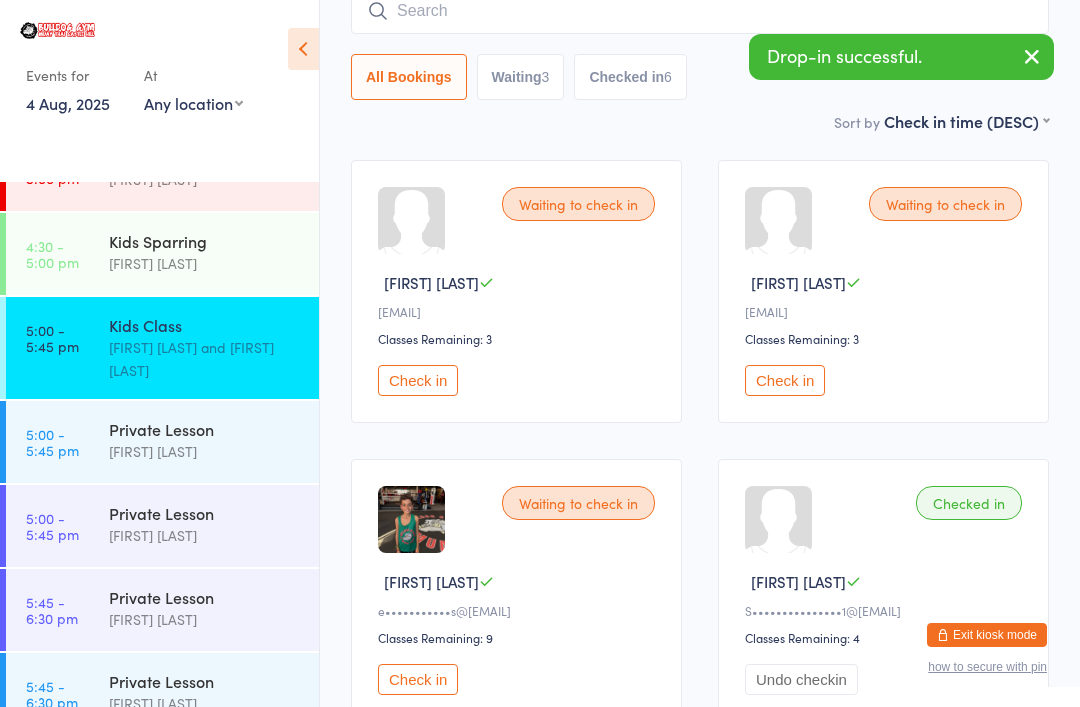 click at bounding box center [700, 11] 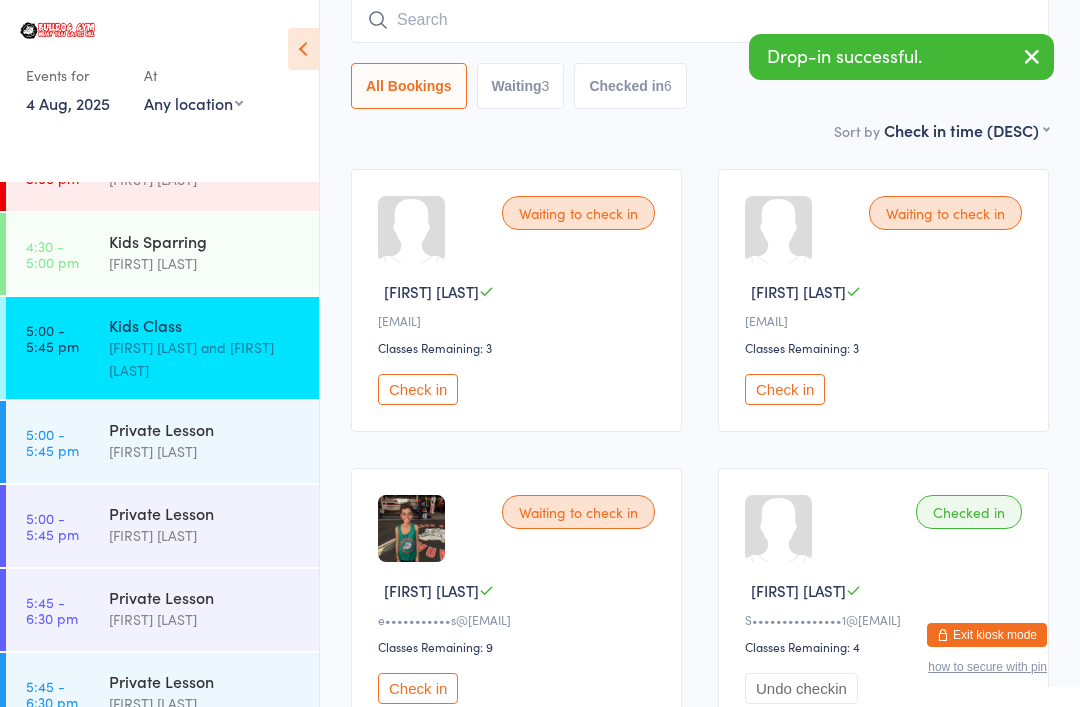 scroll, scrollTop: 161, scrollLeft: 0, axis: vertical 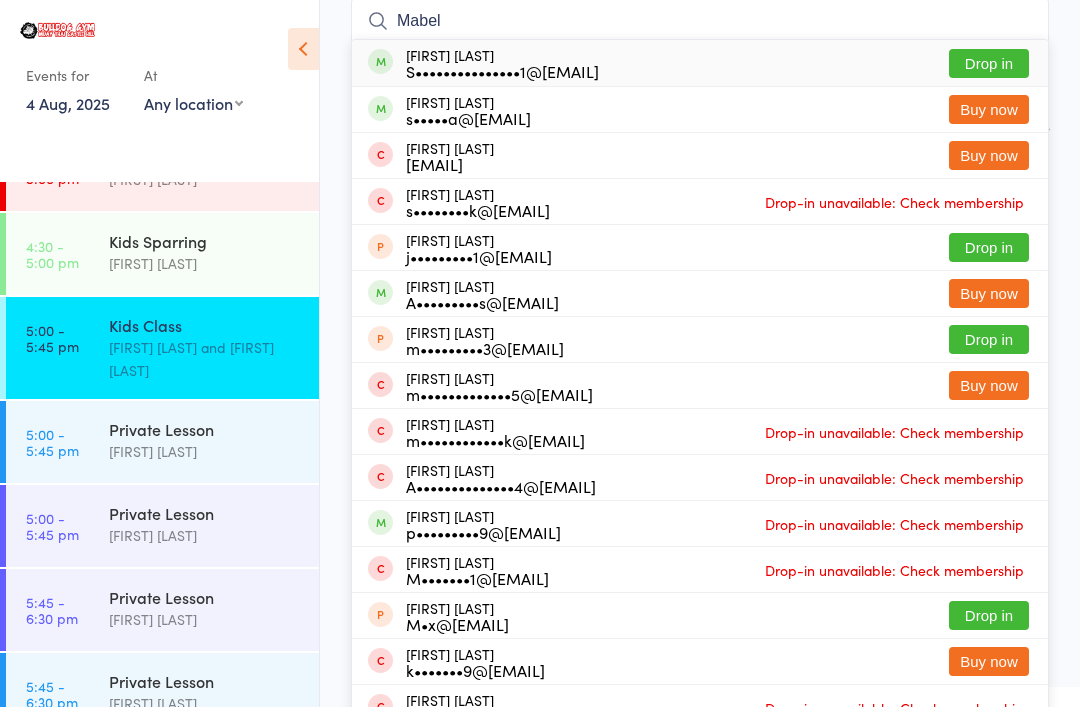type on "Mabel" 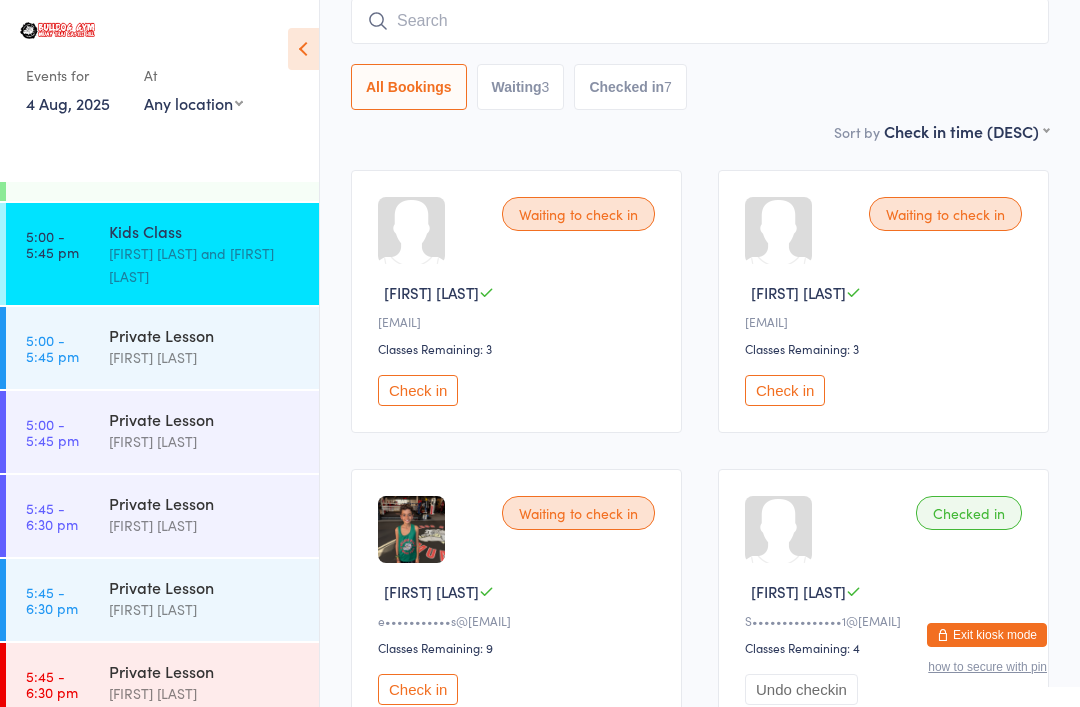 scroll, scrollTop: 1914, scrollLeft: 0, axis: vertical 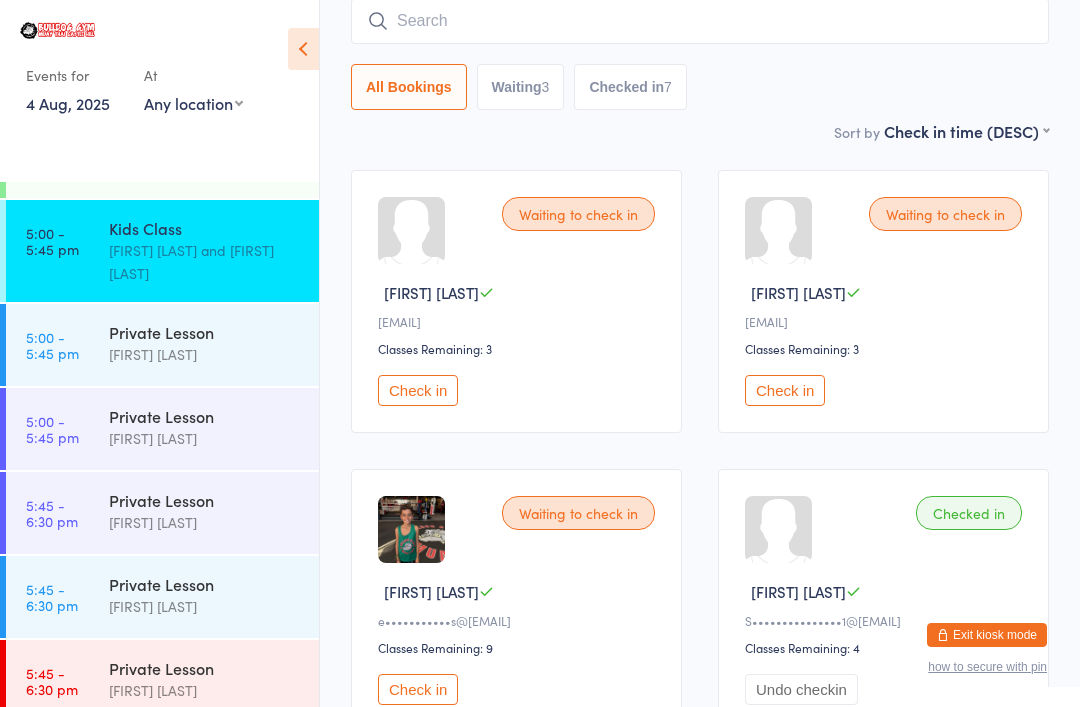 click on "Kids Class" at bounding box center [205, 228] 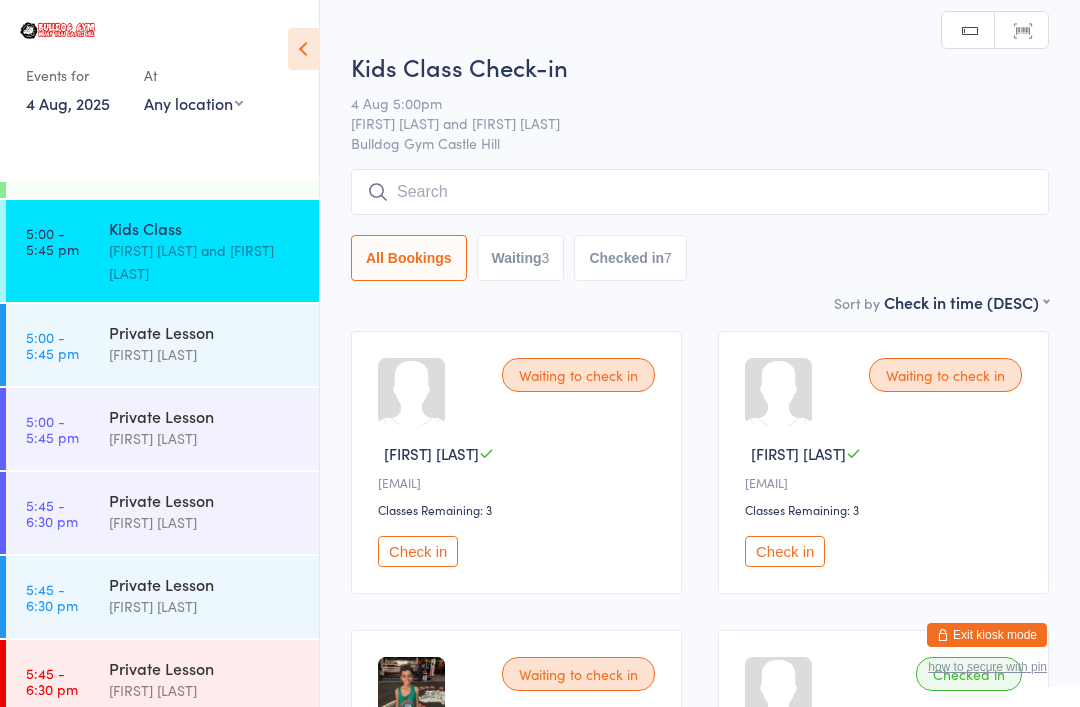 click at bounding box center (700, 192) 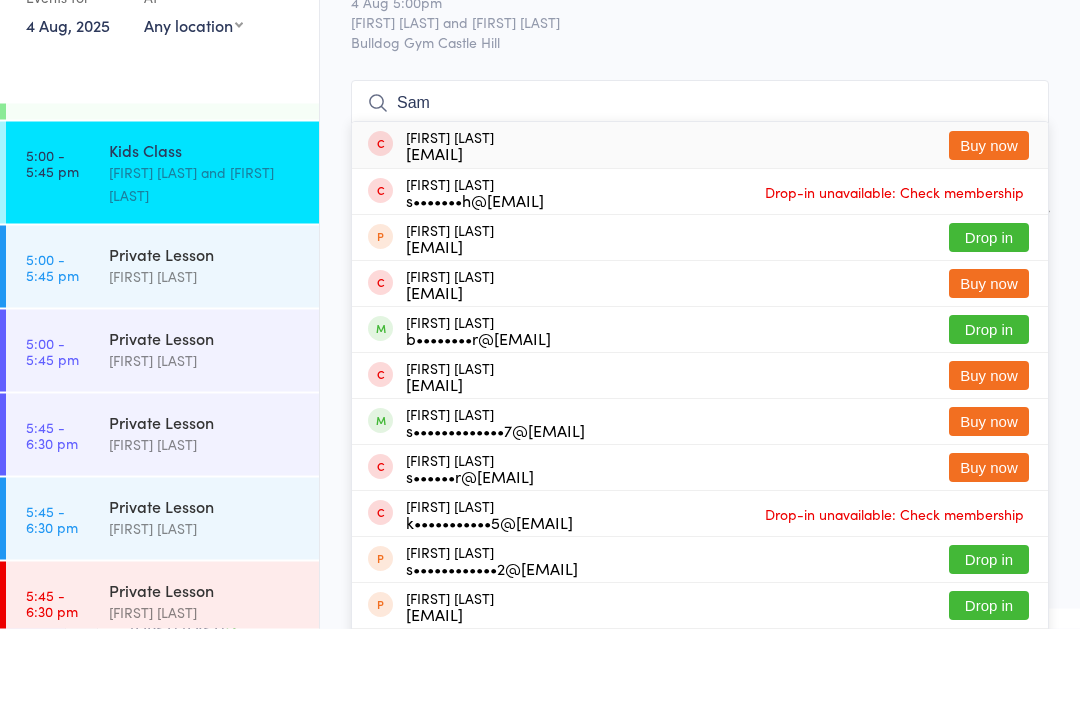 type on "Sam" 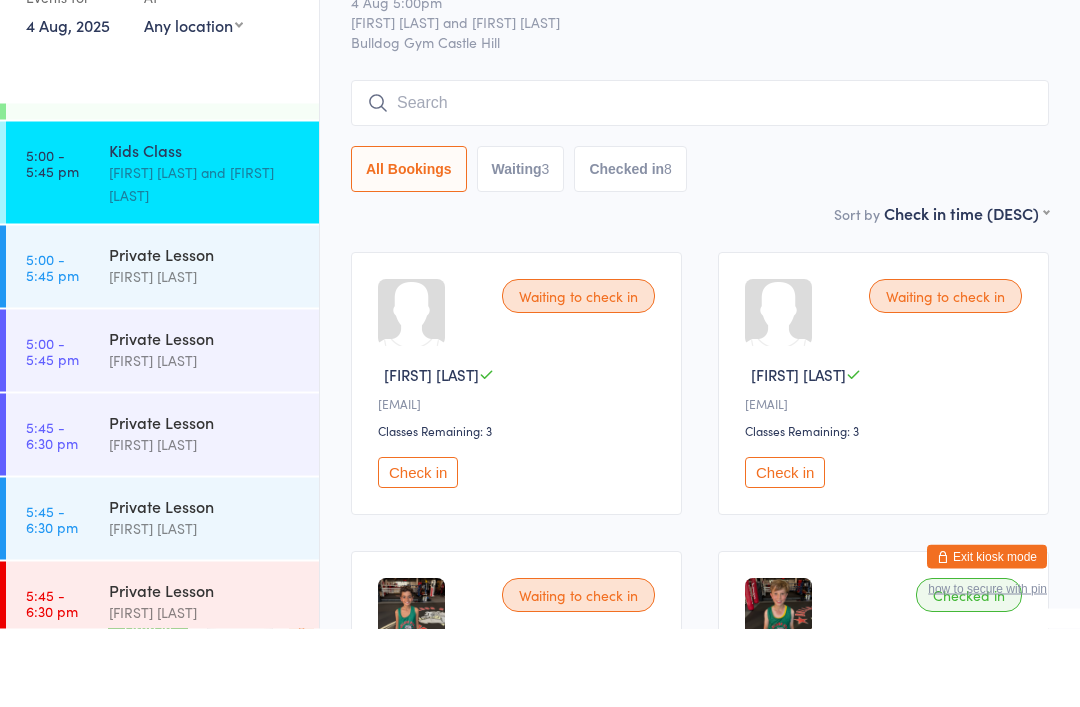 scroll, scrollTop: 78, scrollLeft: 0, axis: vertical 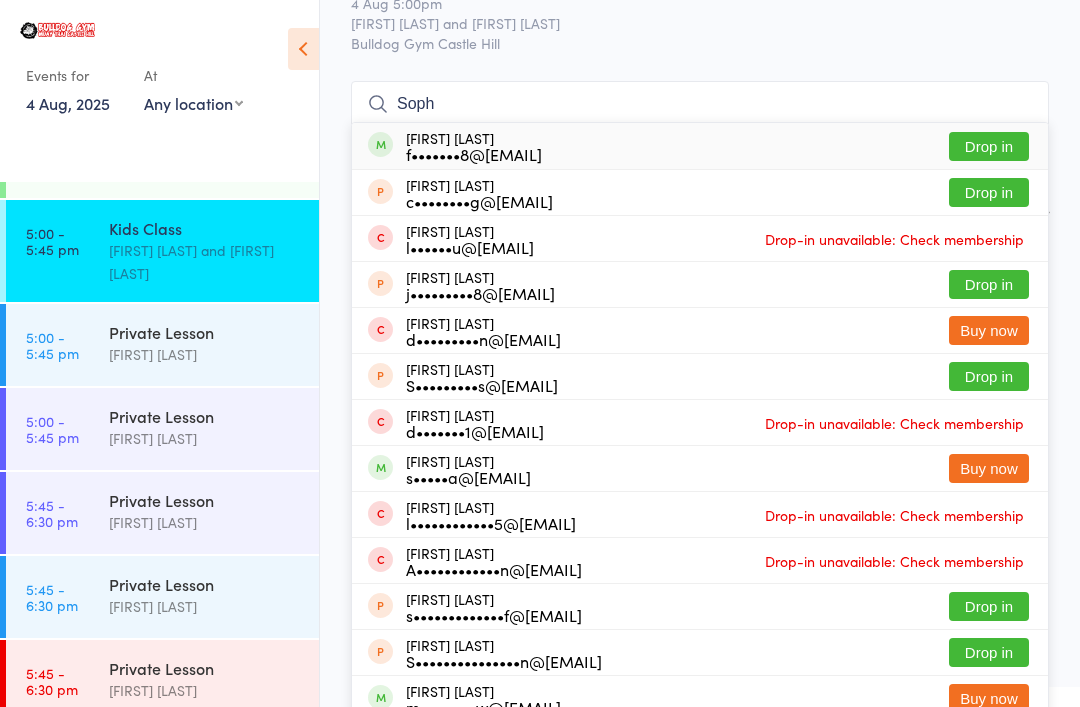 type on "Soph" 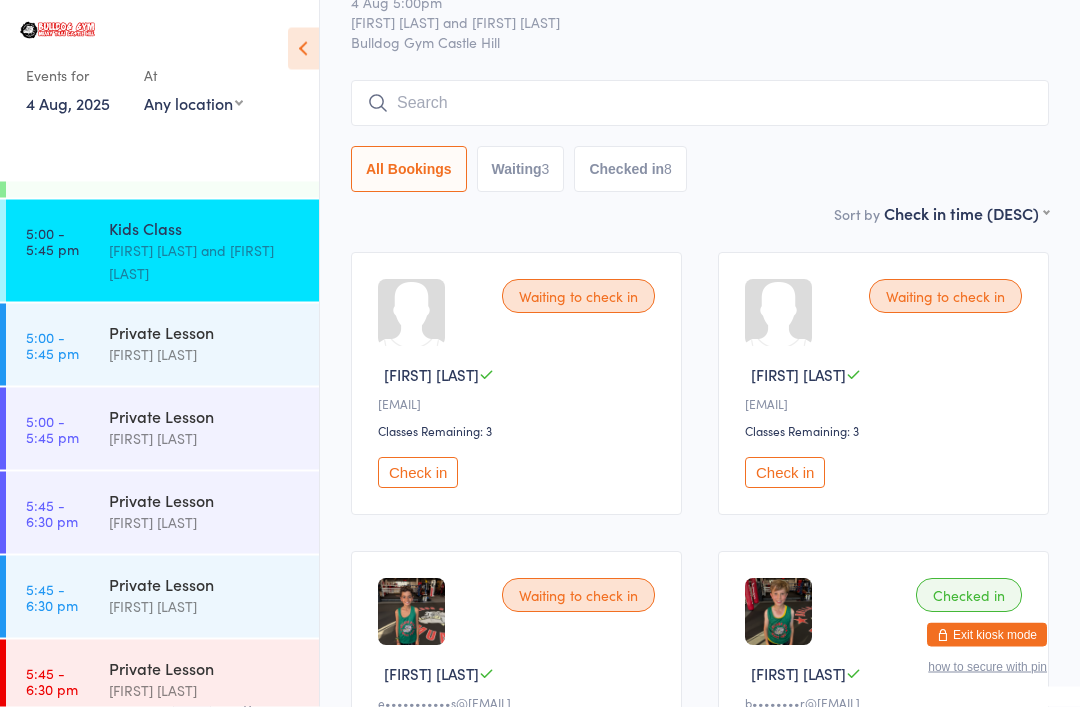 scroll, scrollTop: 79, scrollLeft: 0, axis: vertical 